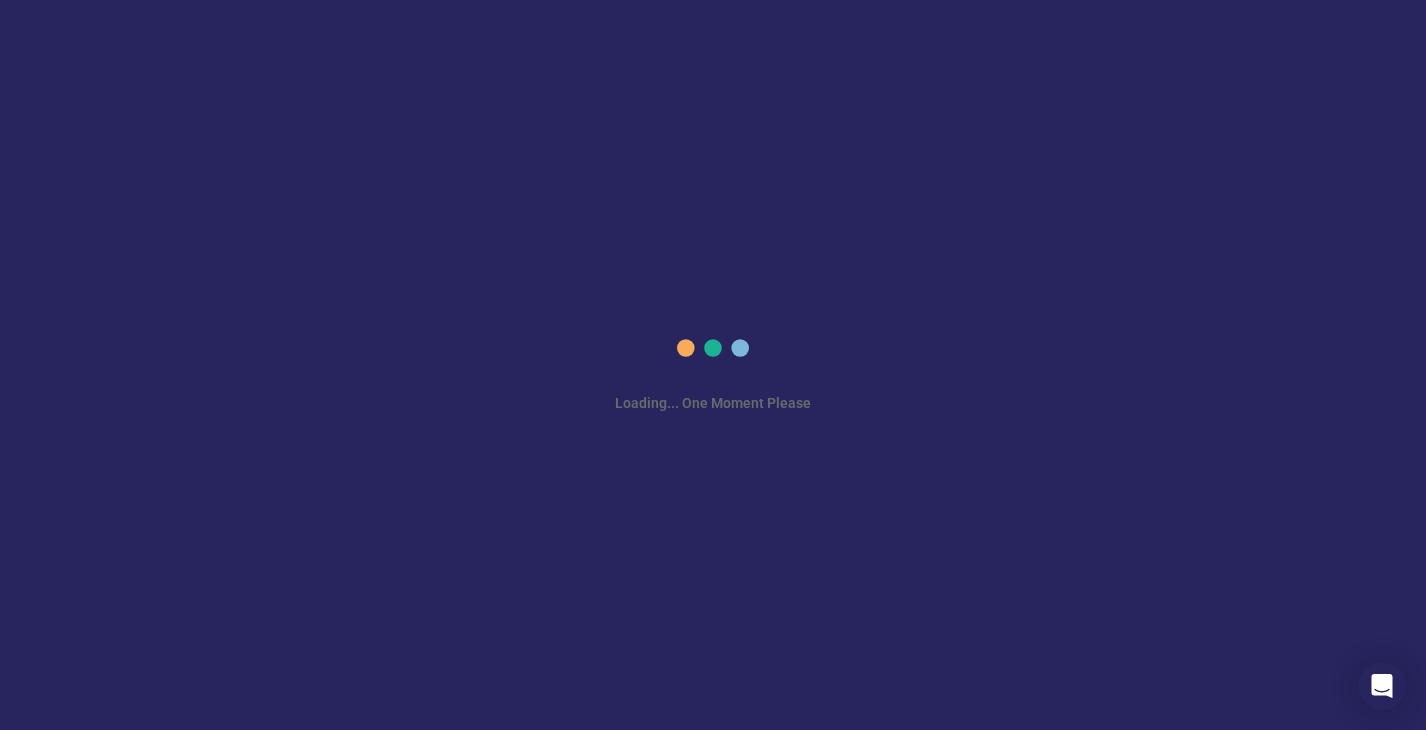 scroll, scrollTop: 0, scrollLeft: 0, axis: both 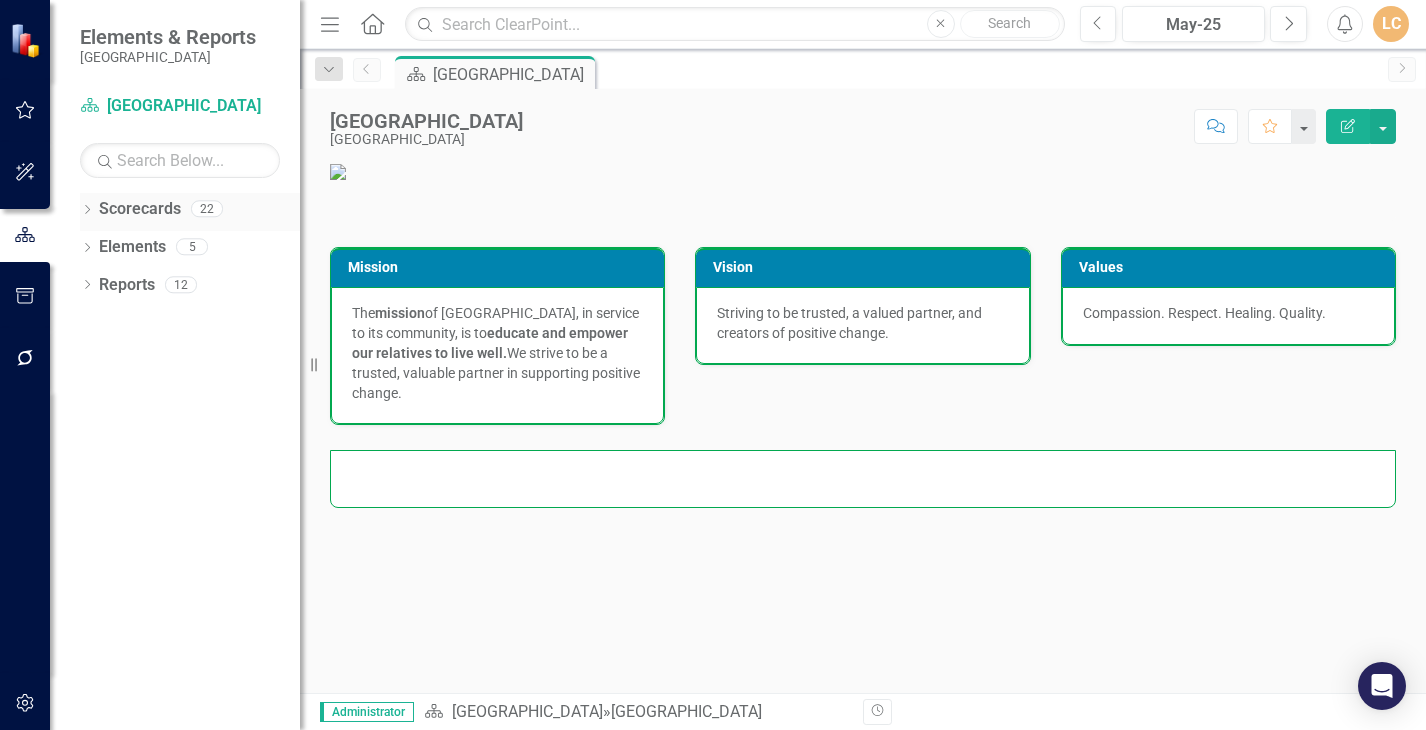 click on "Scorecards" at bounding box center [140, 209] 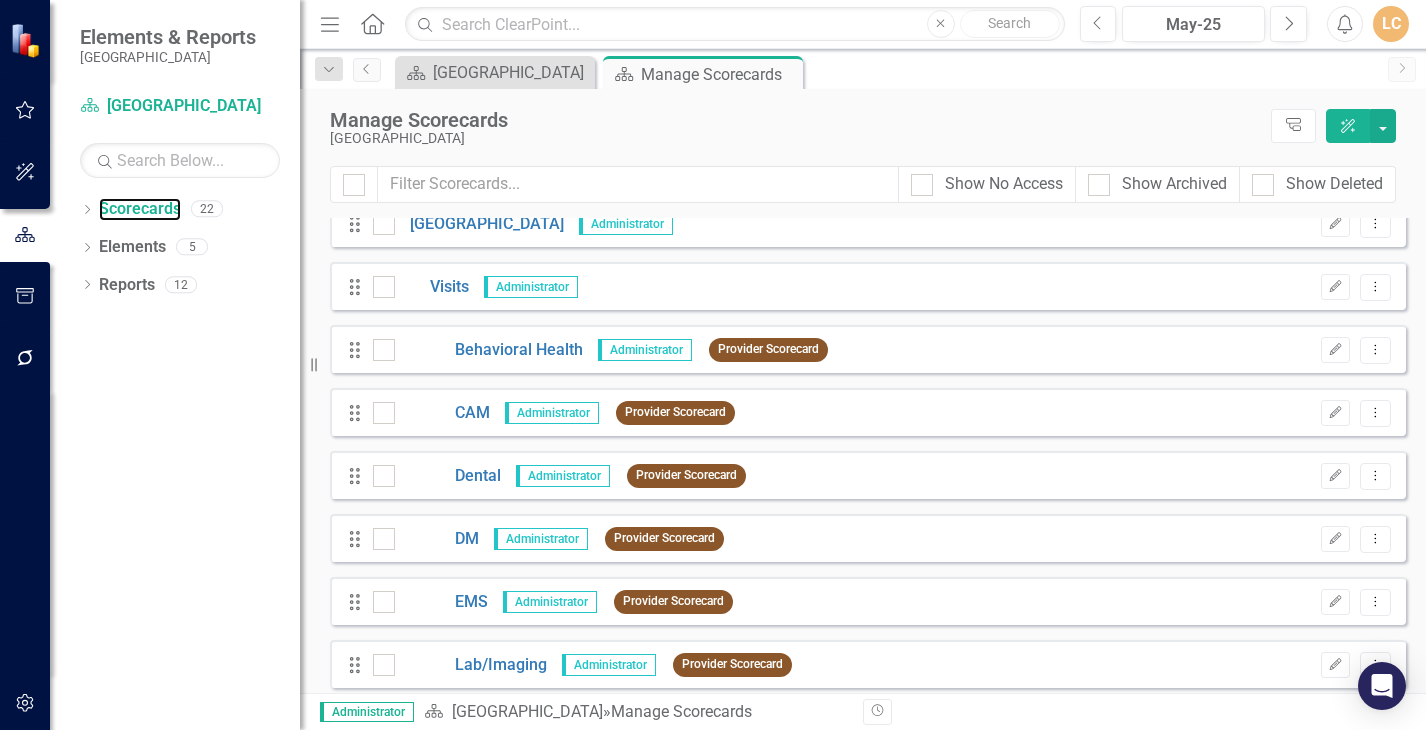 scroll, scrollTop: 0, scrollLeft: 0, axis: both 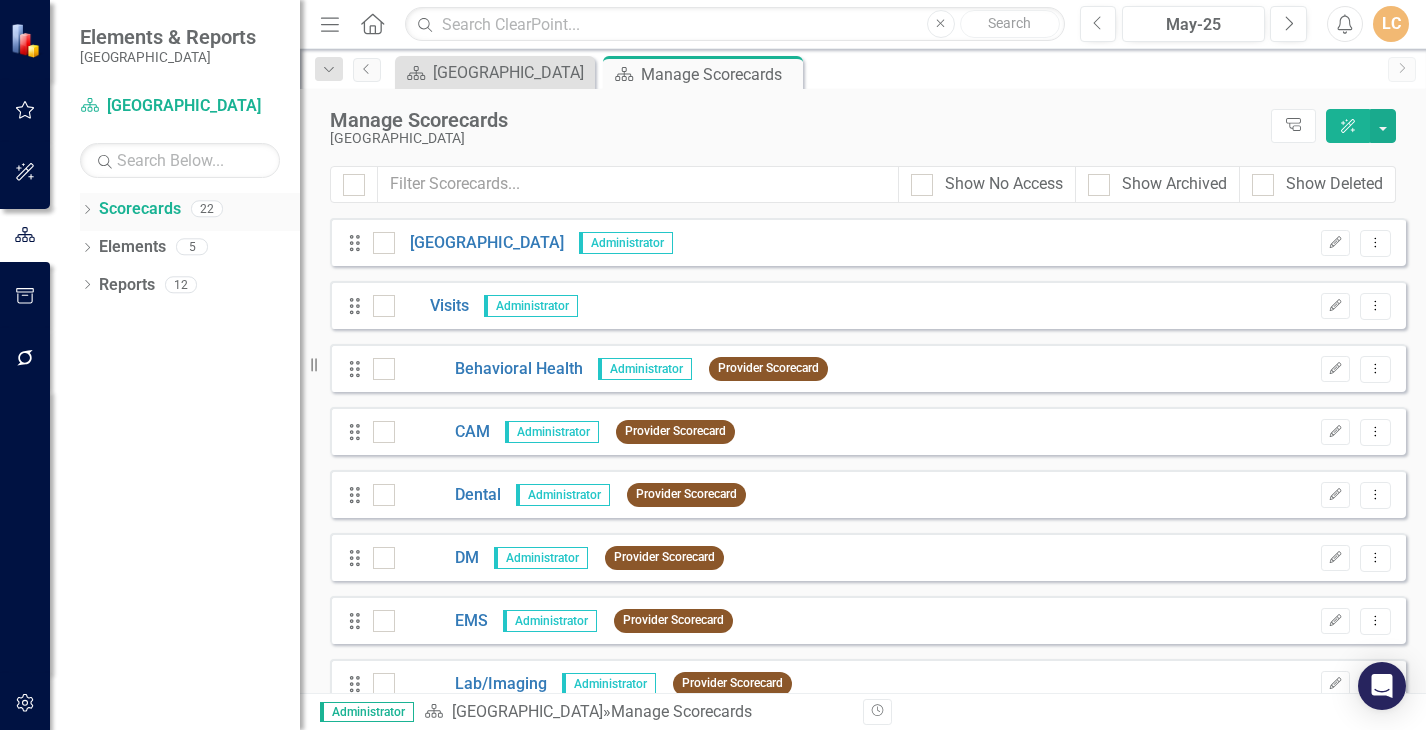 click on "Dropdown" at bounding box center [87, 211] 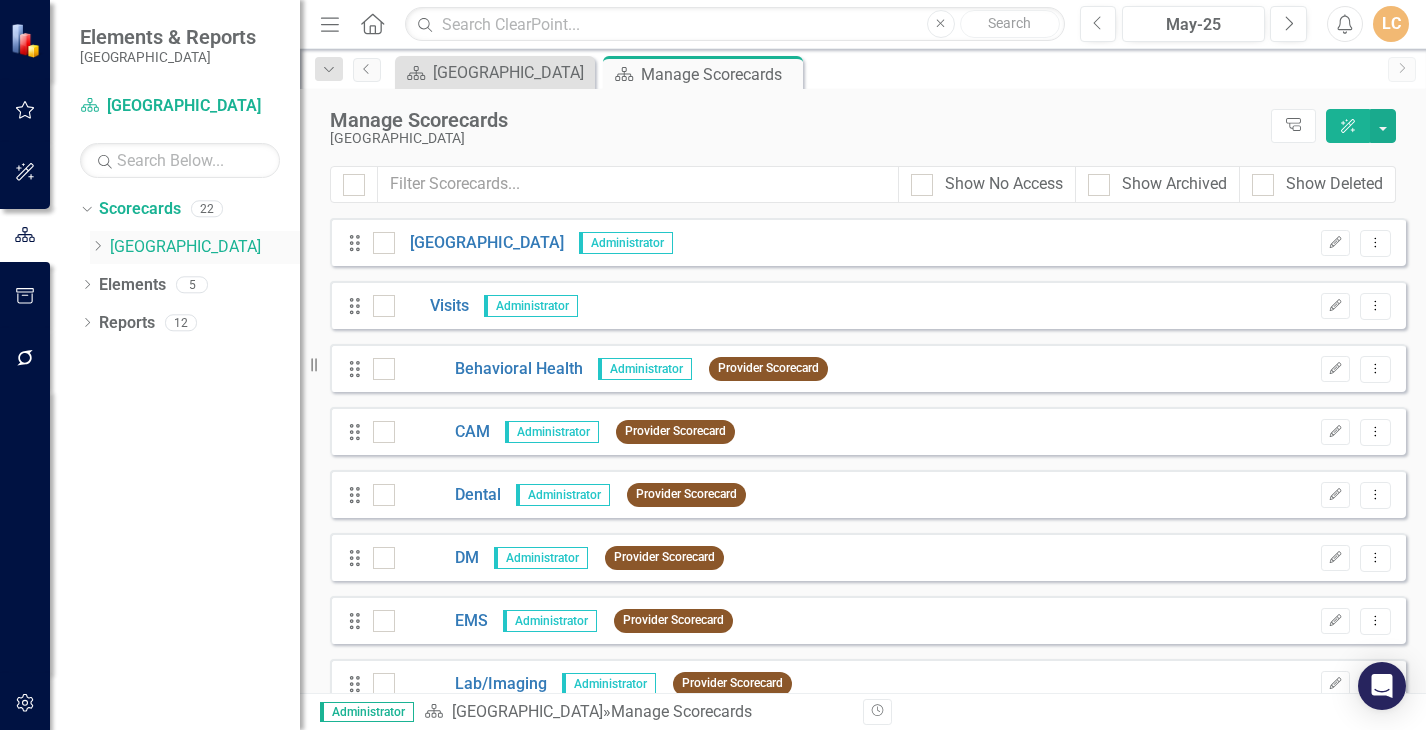 click on "Dropdown" 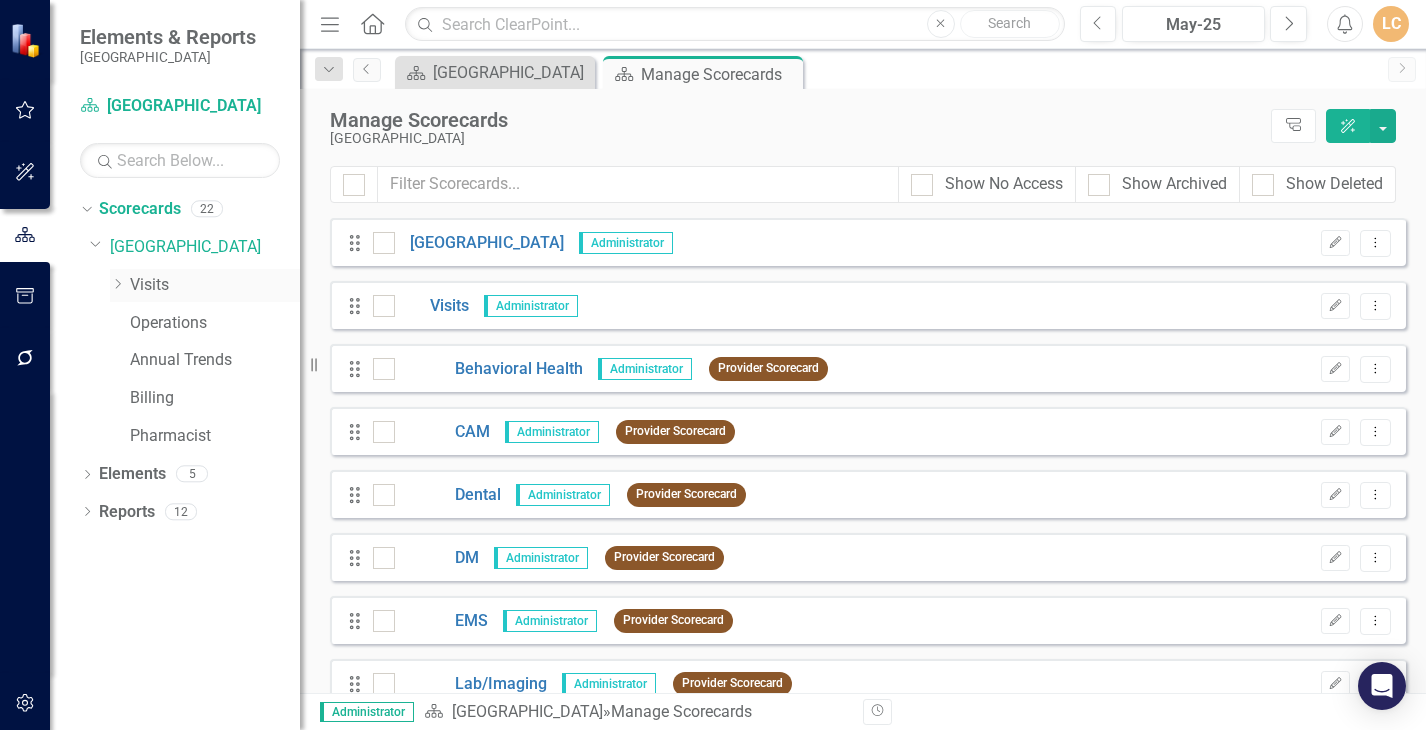 click on "Visits" at bounding box center [215, 285] 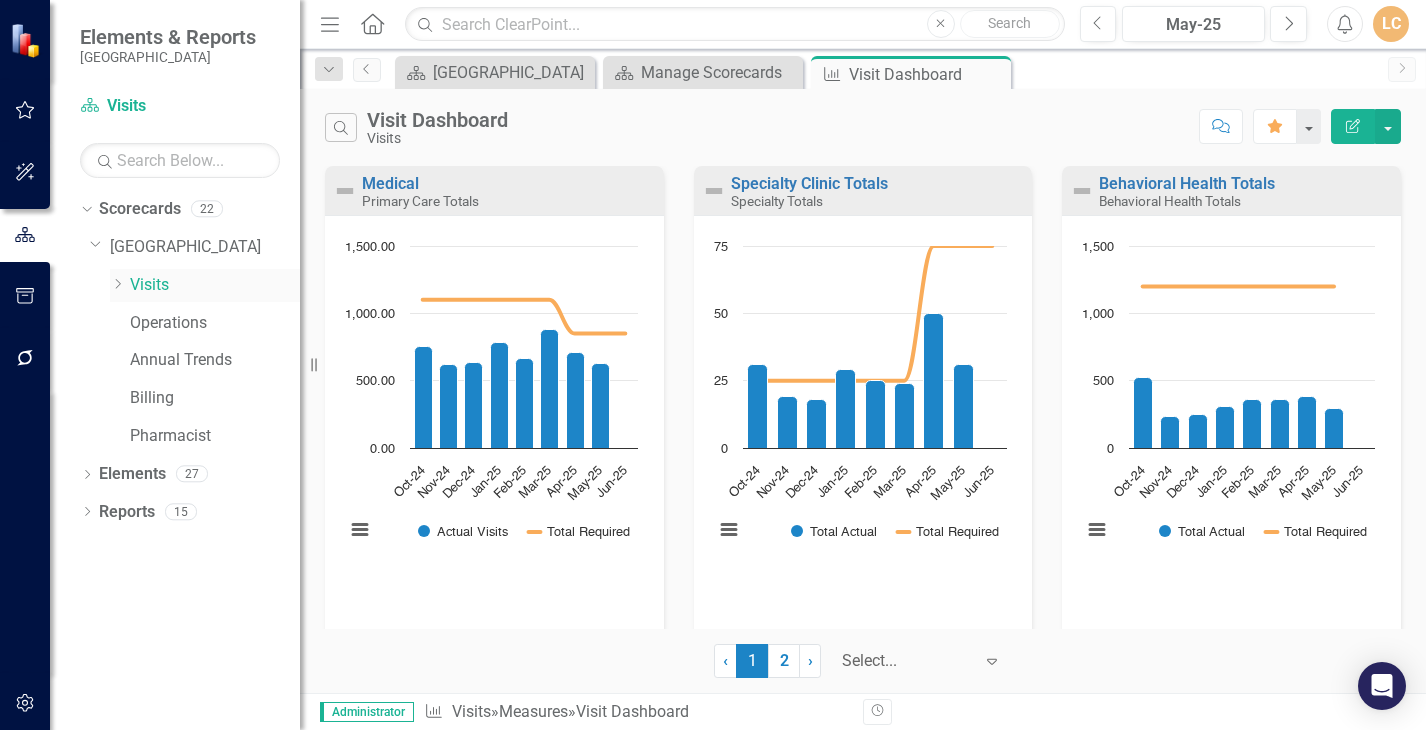 click on "Dropdown" 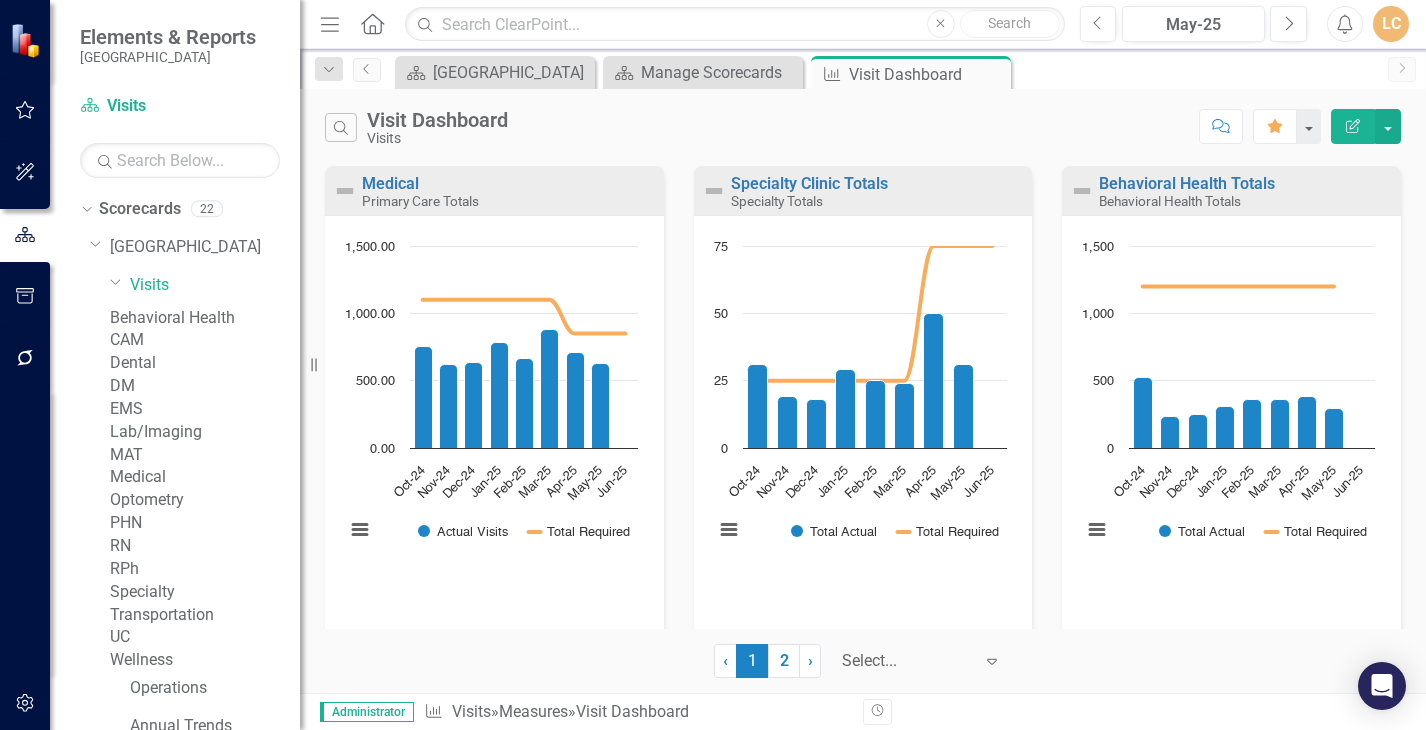 click on "Behavioral Health" at bounding box center [205, 318] 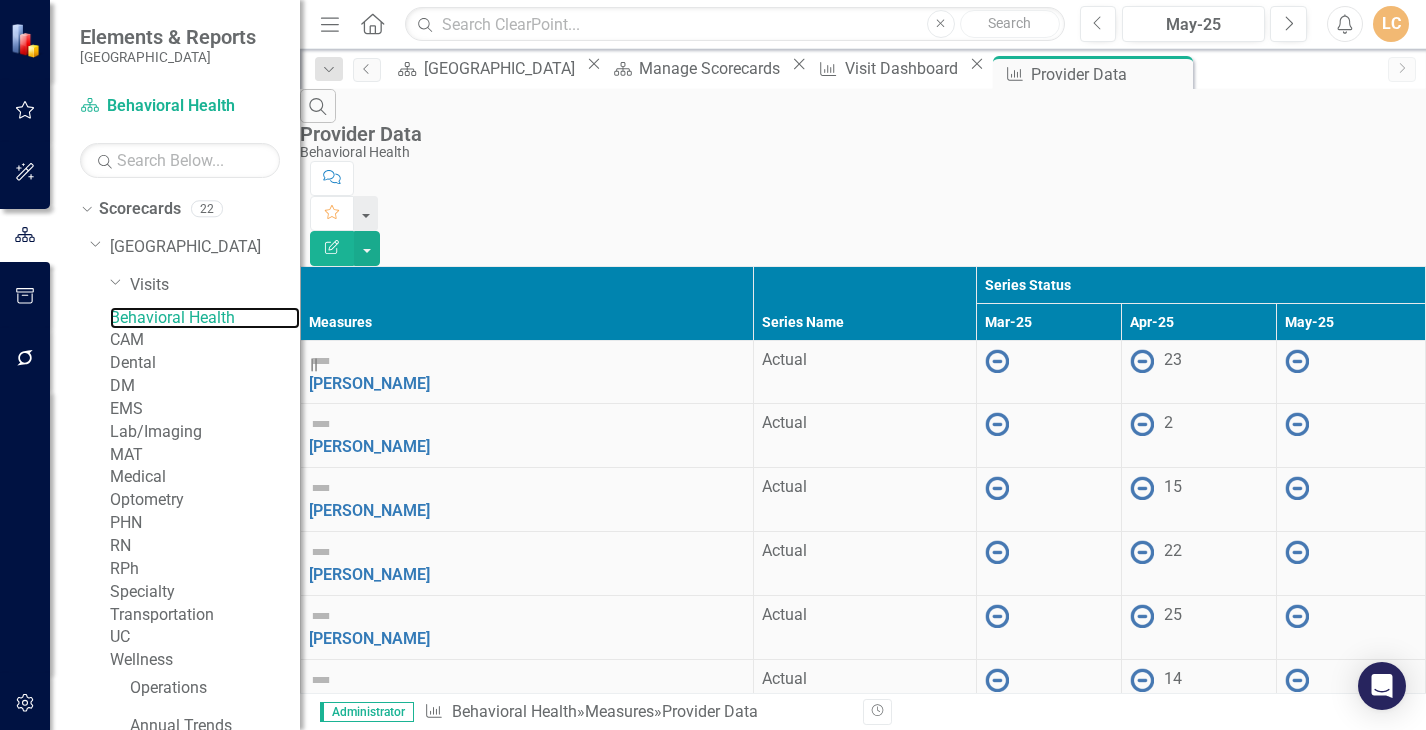 scroll, scrollTop: 120, scrollLeft: 0, axis: vertical 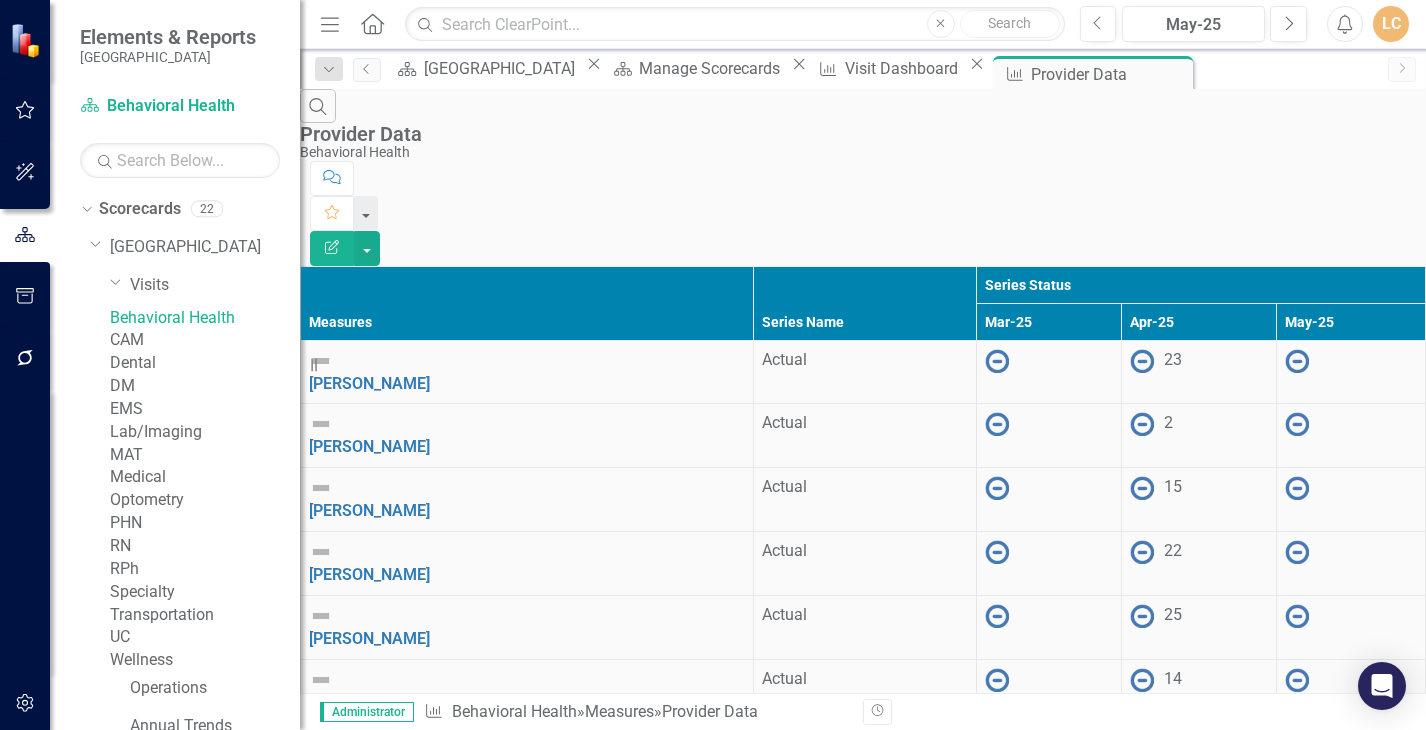 click on "CAM" at bounding box center (205, 340) 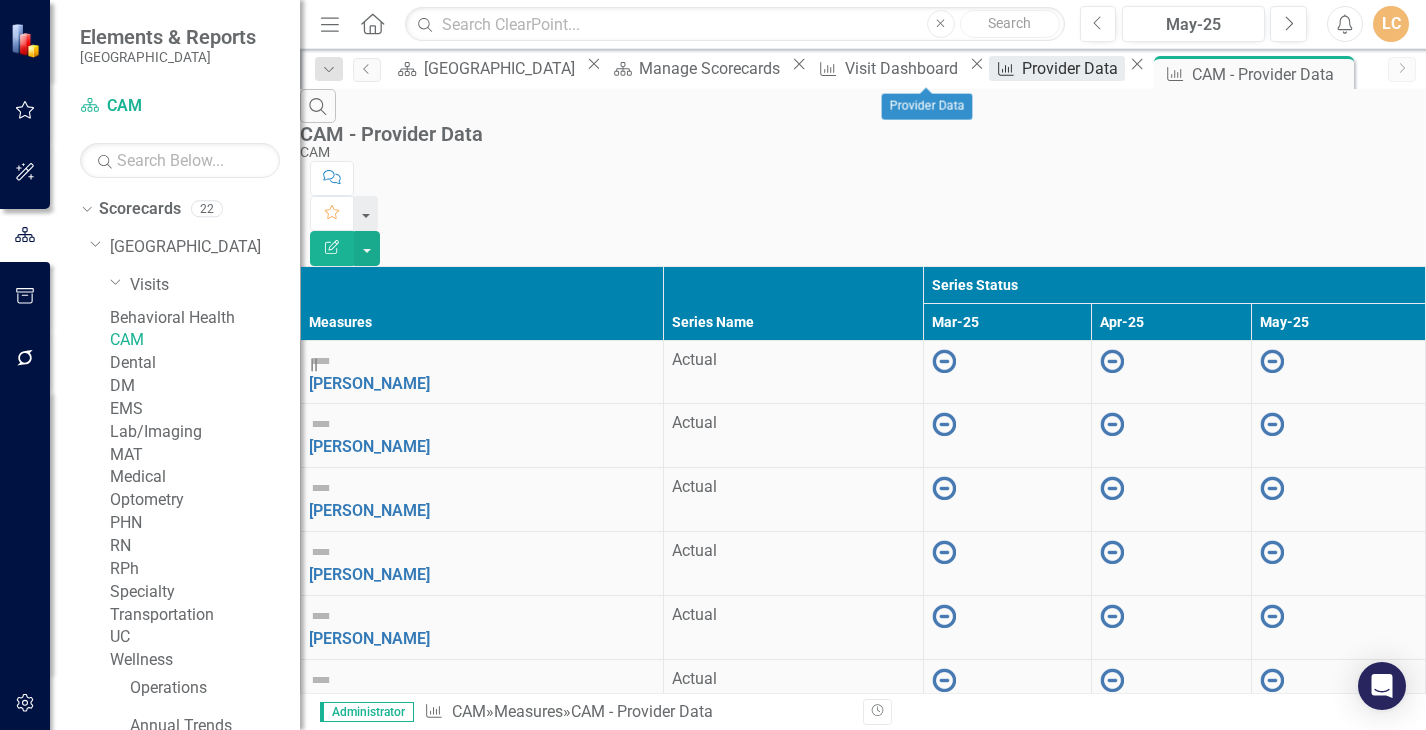 click on "Provider Data" at bounding box center (1073, 68) 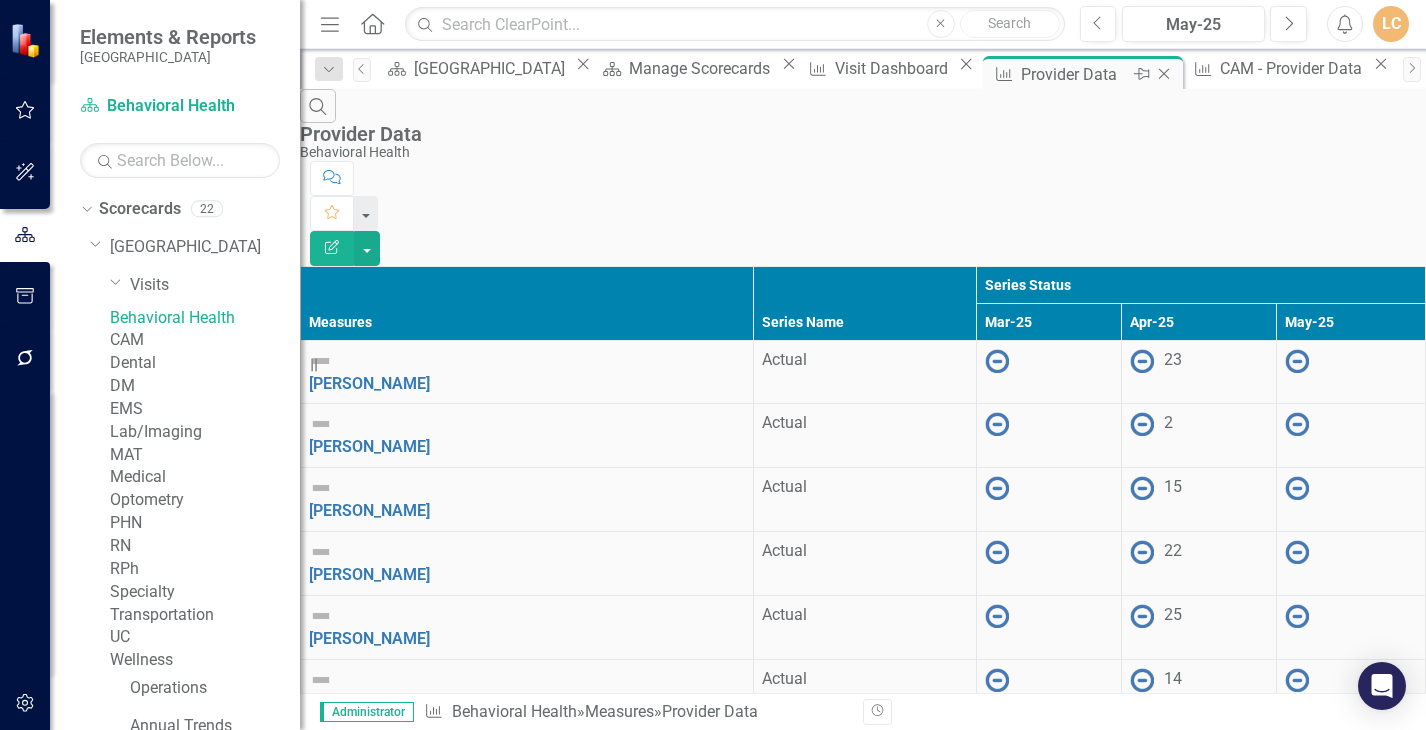click on "Close" 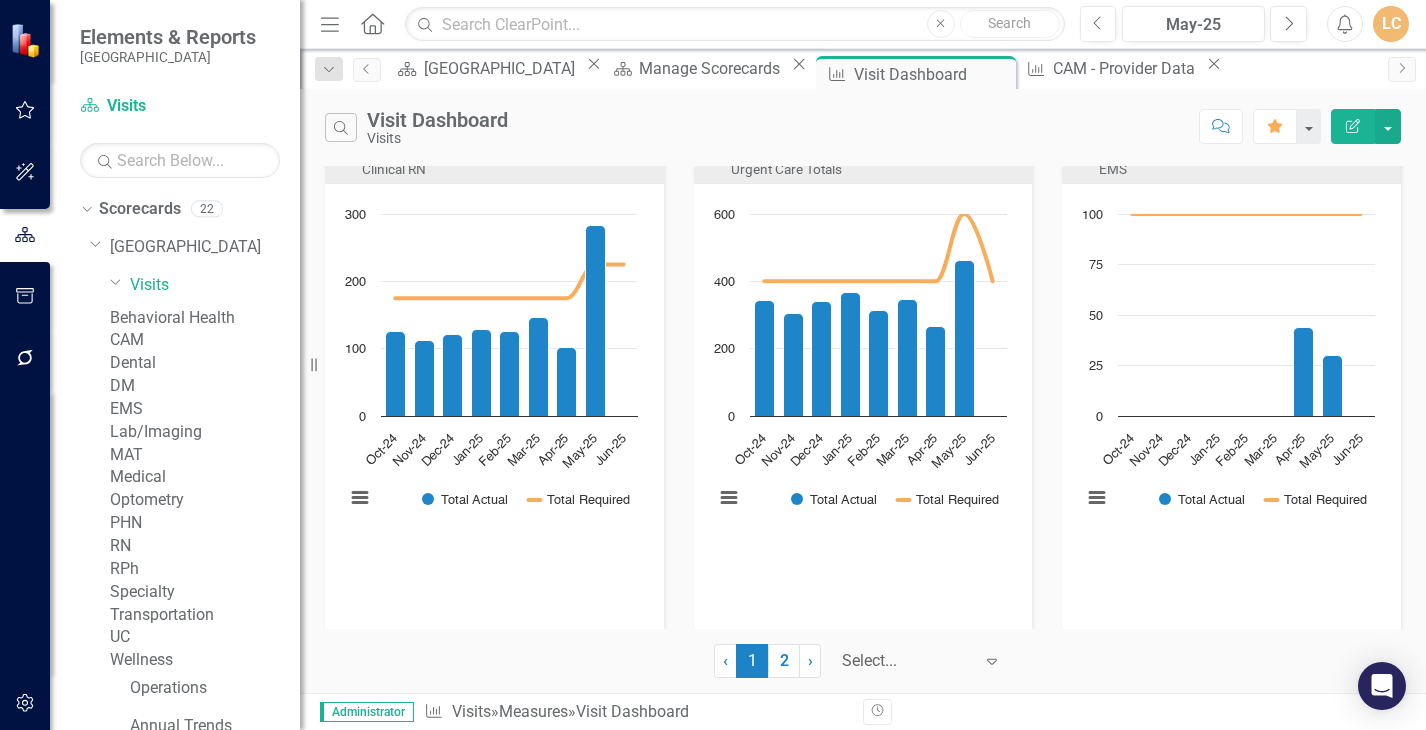 scroll, scrollTop: 1714, scrollLeft: 0, axis: vertical 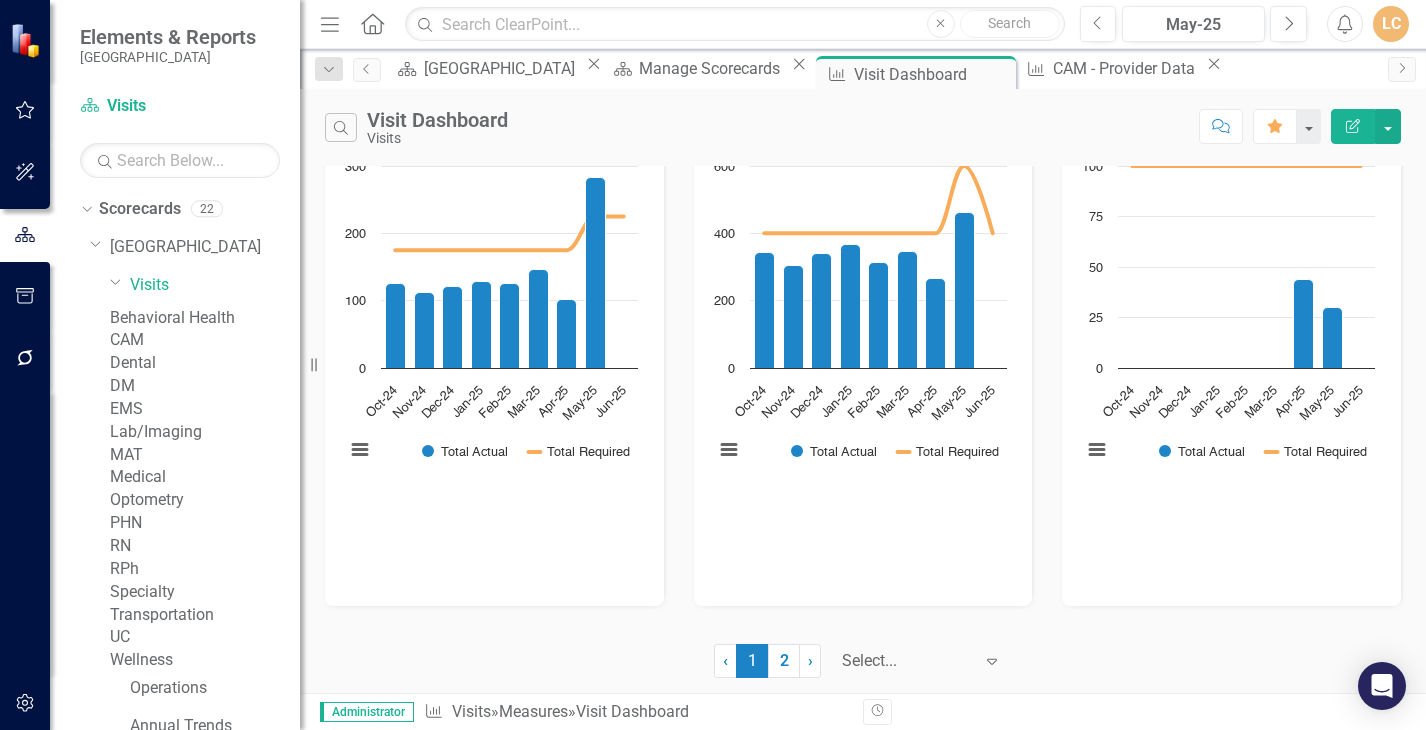 click on "CAM" at bounding box center (205, 340) 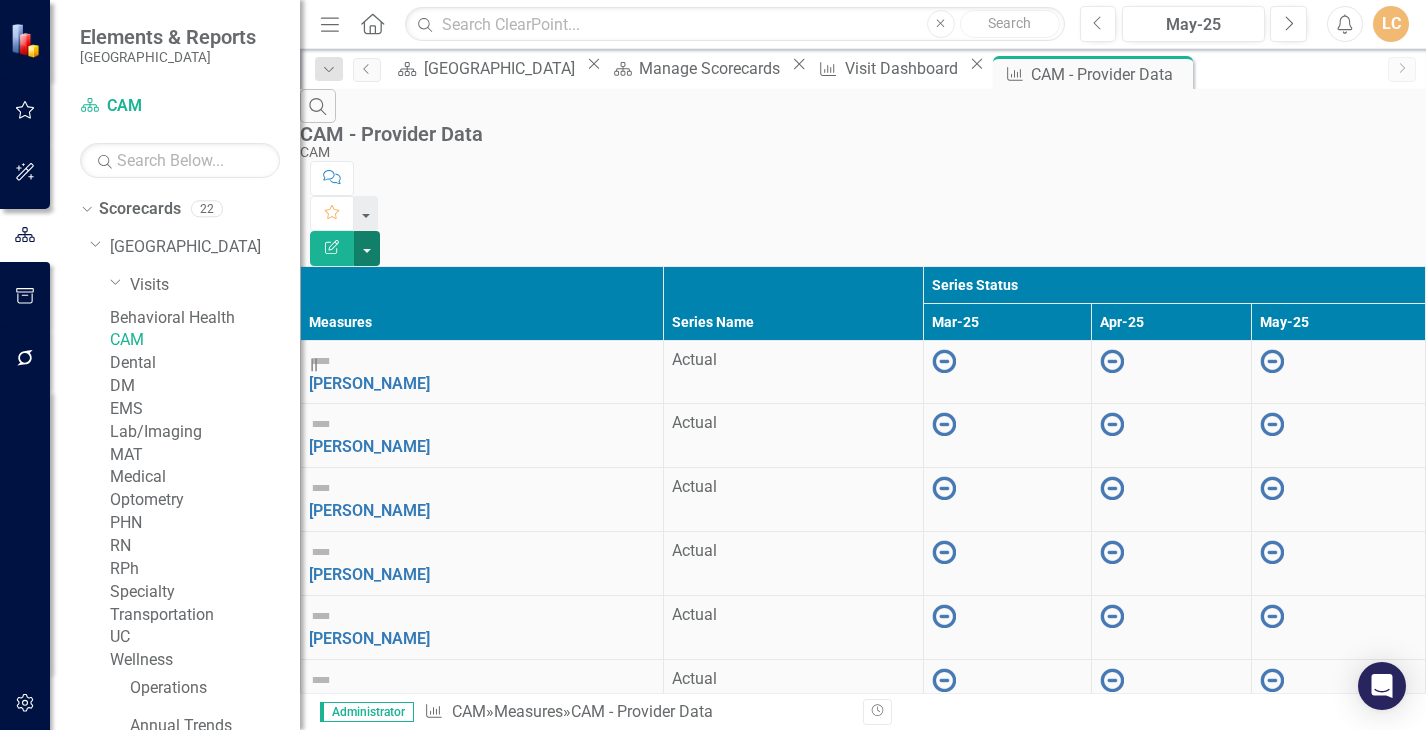 click at bounding box center [367, 248] 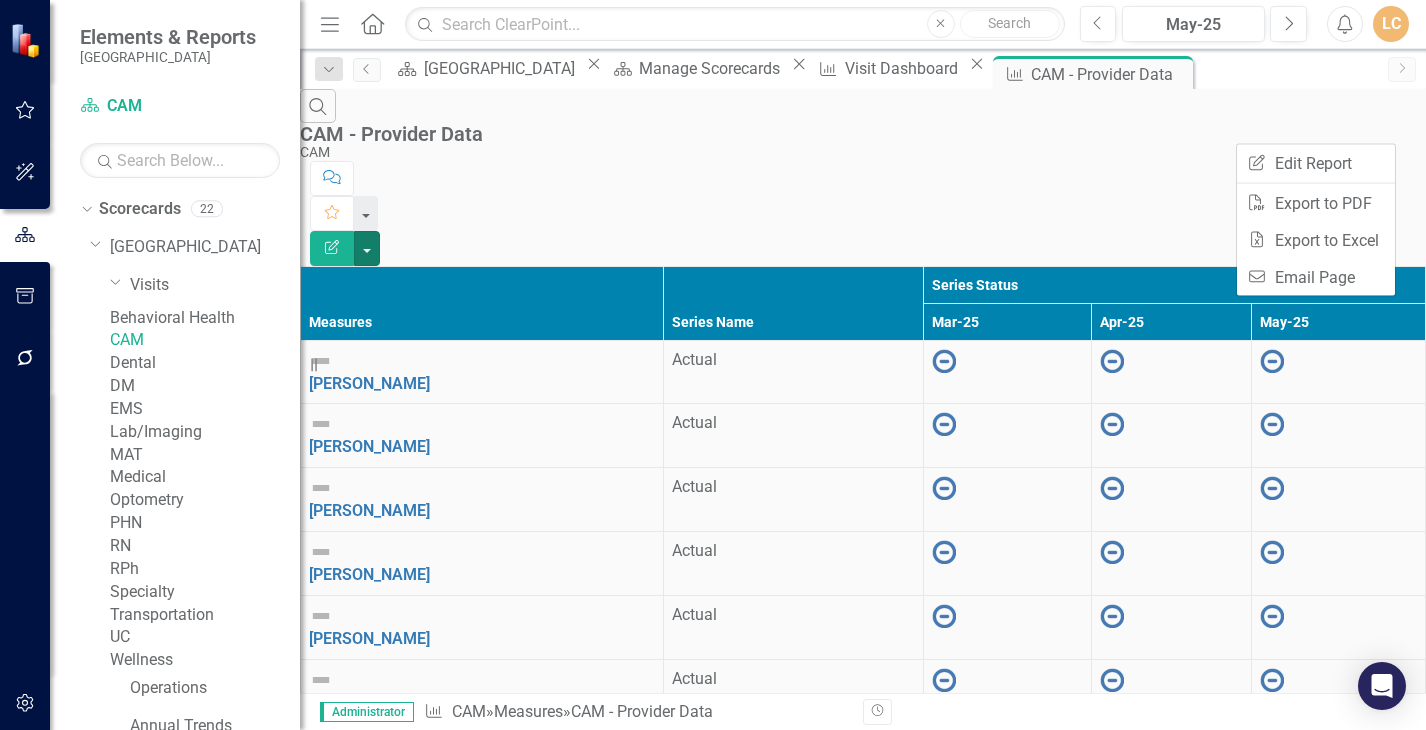 click on "Search CAM - Provider Data CAM Comment Favorite Edit Report Measures Series Name Series Status Mar-25 Apr-25 May-25 [PERSON_NAME] Link Map View Link Map Edit Edit Measure Link Open Element Actual [PERSON_NAME] Link Map View Link Map Edit Edit Measure Link Open Element Actual [PERSON_NAME] Link Map View Link Map Edit Edit Measure Link Open Element Actual [PERSON_NAME] Link Map View Link Map Edit Edit Measure Link Open Element Actual [PERSON_NAME] D Link Map View Link Map Edit Edit Measure Link Open Element Actual [PERSON_NAME] Link Map View Link Map Edit Edit Measure Link Open Element Actual" at bounding box center (863, 413) 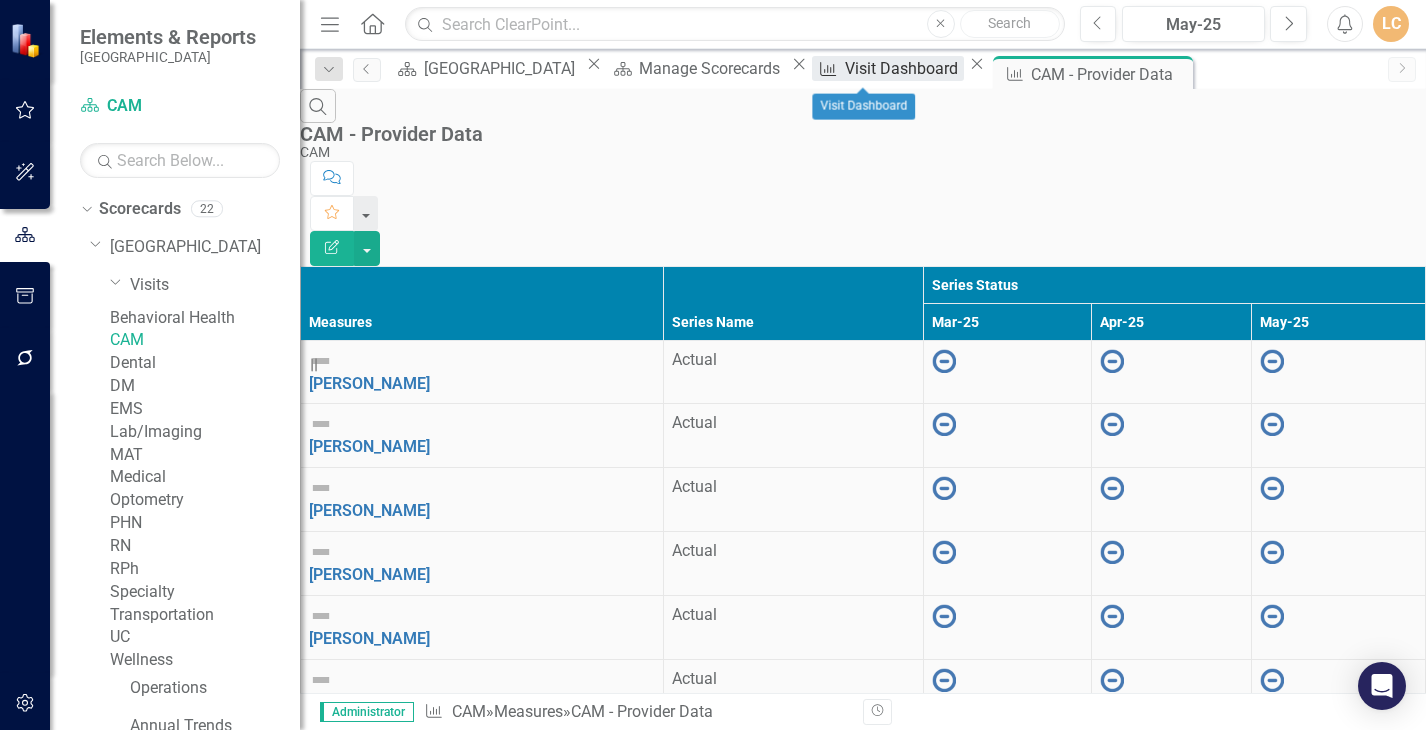 click on "Visit Dashboard" at bounding box center [904, 68] 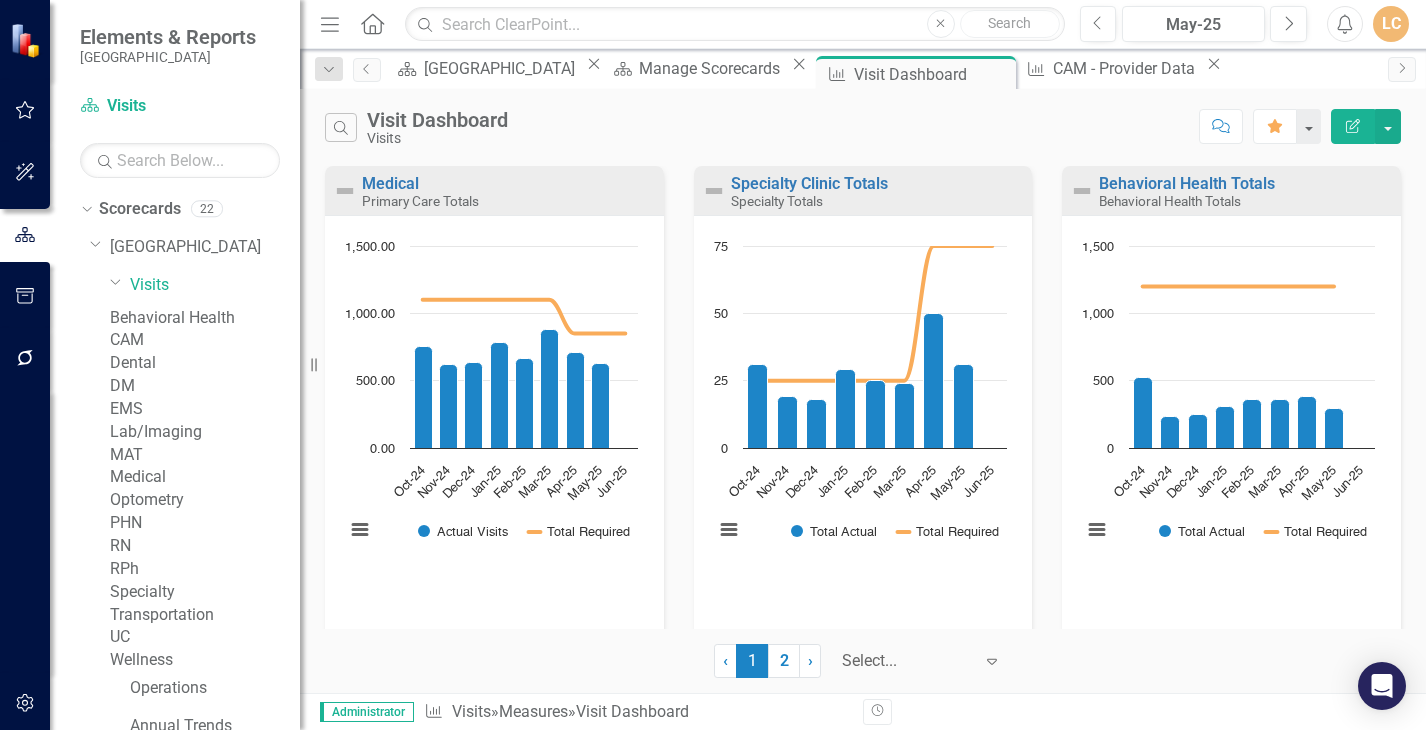 scroll, scrollTop: 333, scrollLeft: 0, axis: vertical 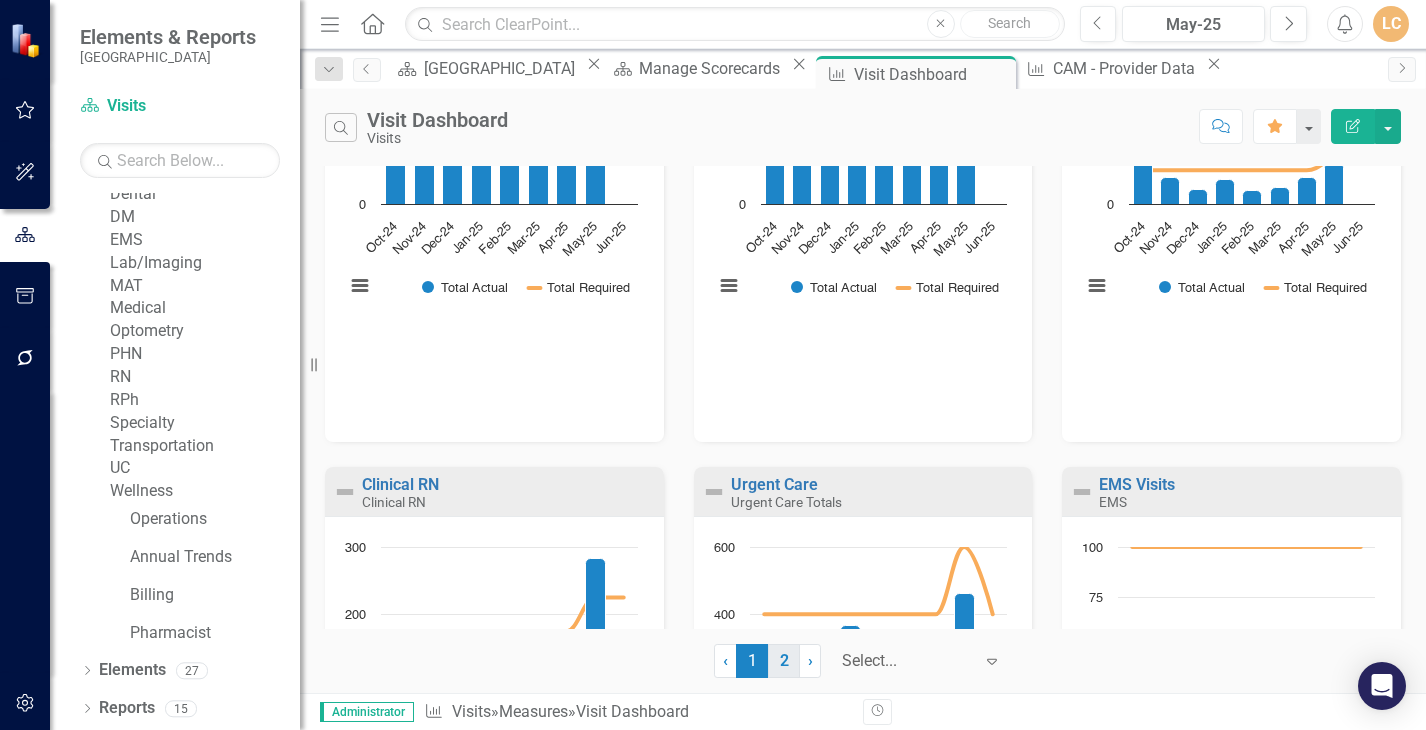click on "2" at bounding box center [784, 661] 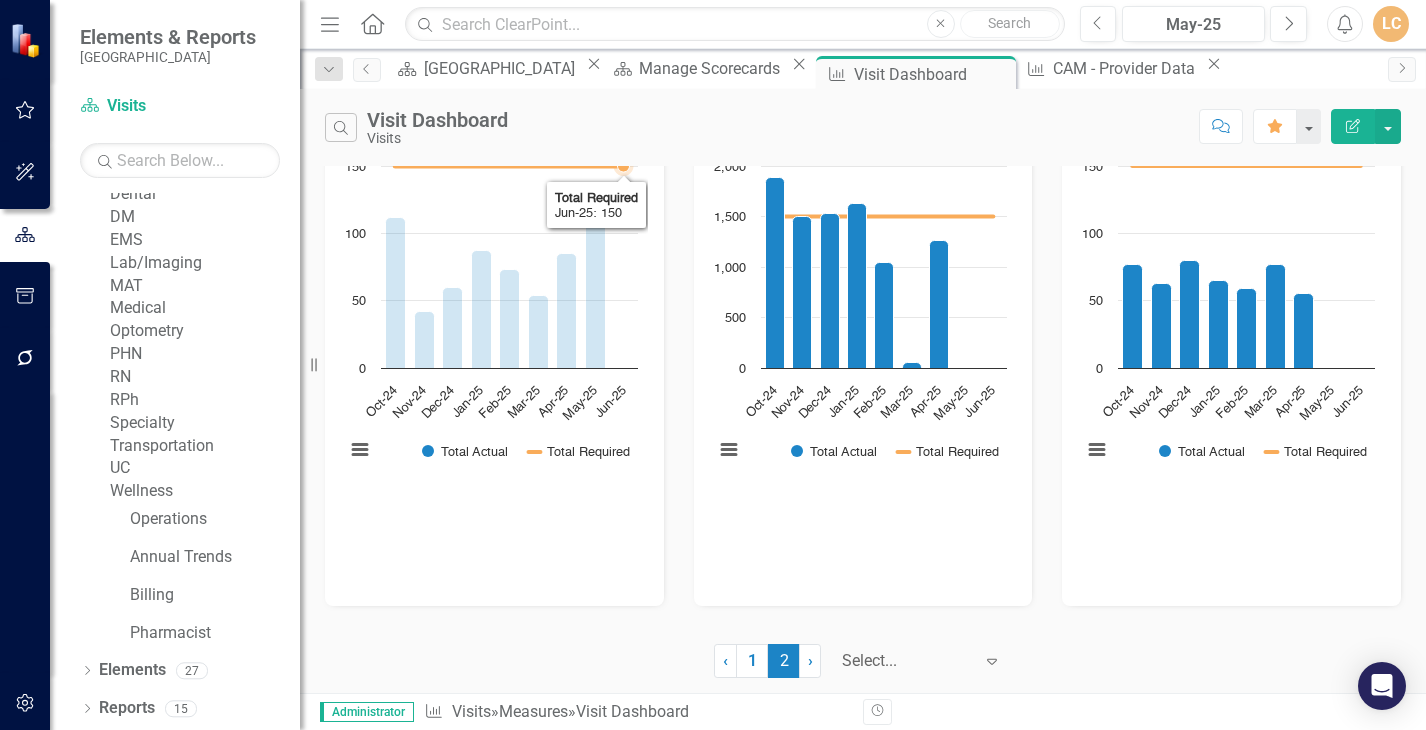scroll, scrollTop: 0, scrollLeft: 0, axis: both 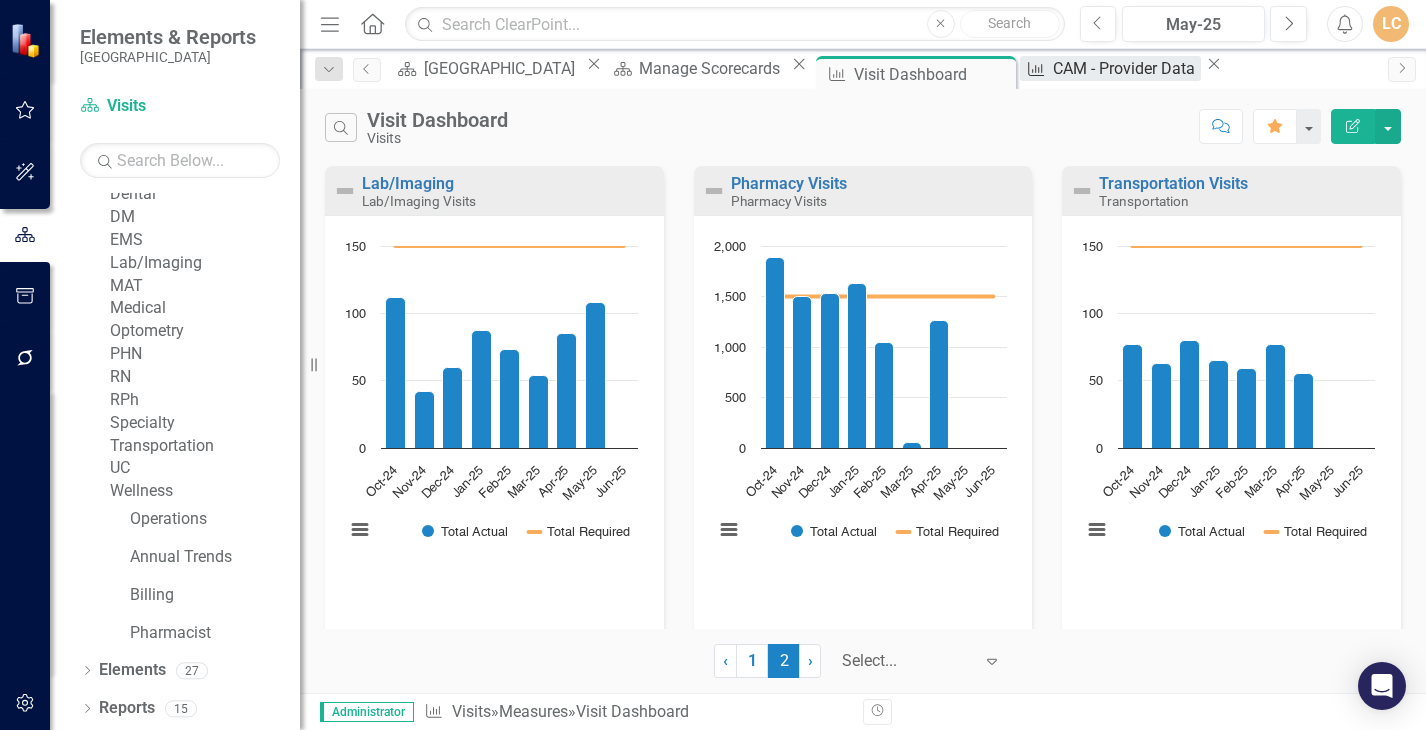 click on "CAM - Provider Data" at bounding box center [1127, 68] 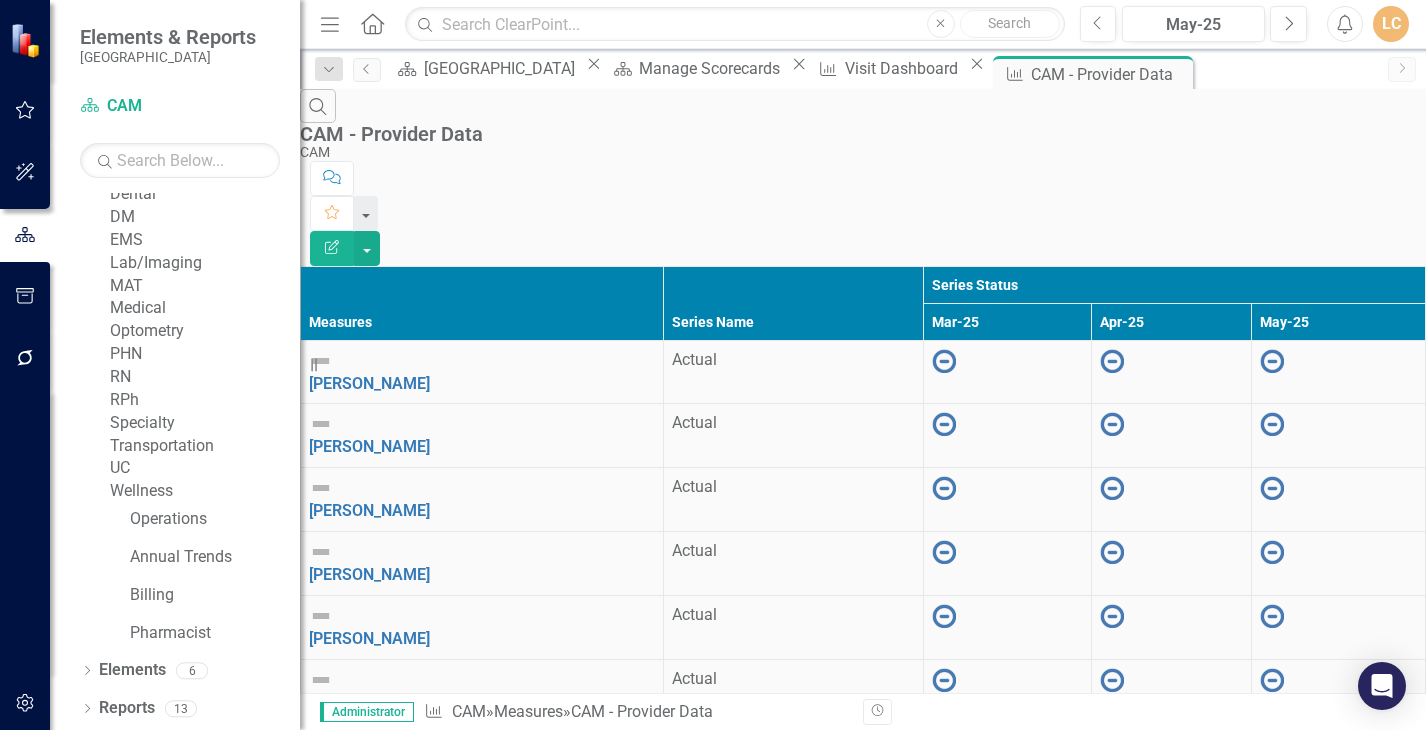 scroll, scrollTop: 0, scrollLeft: 0, axis: both 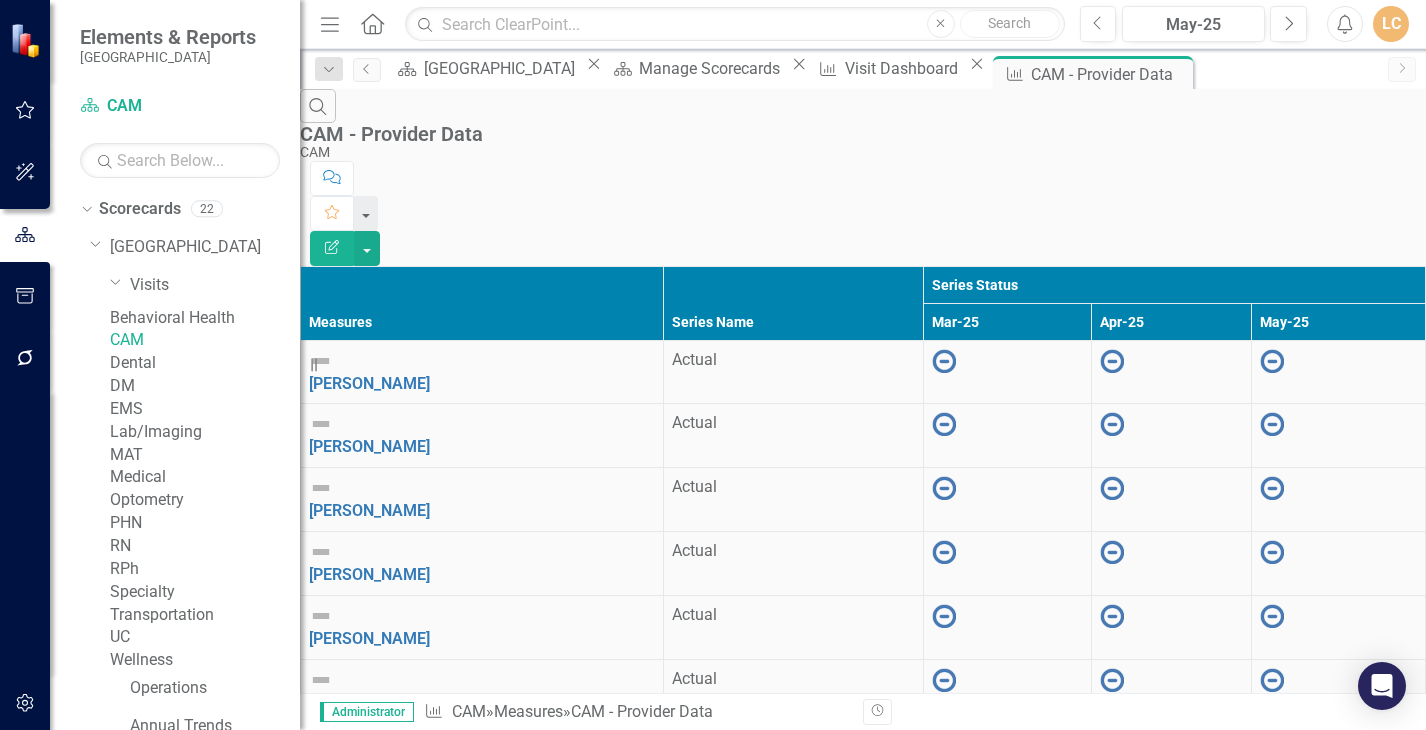 click on "Behavioral Health" at bounding box center (205, 318) 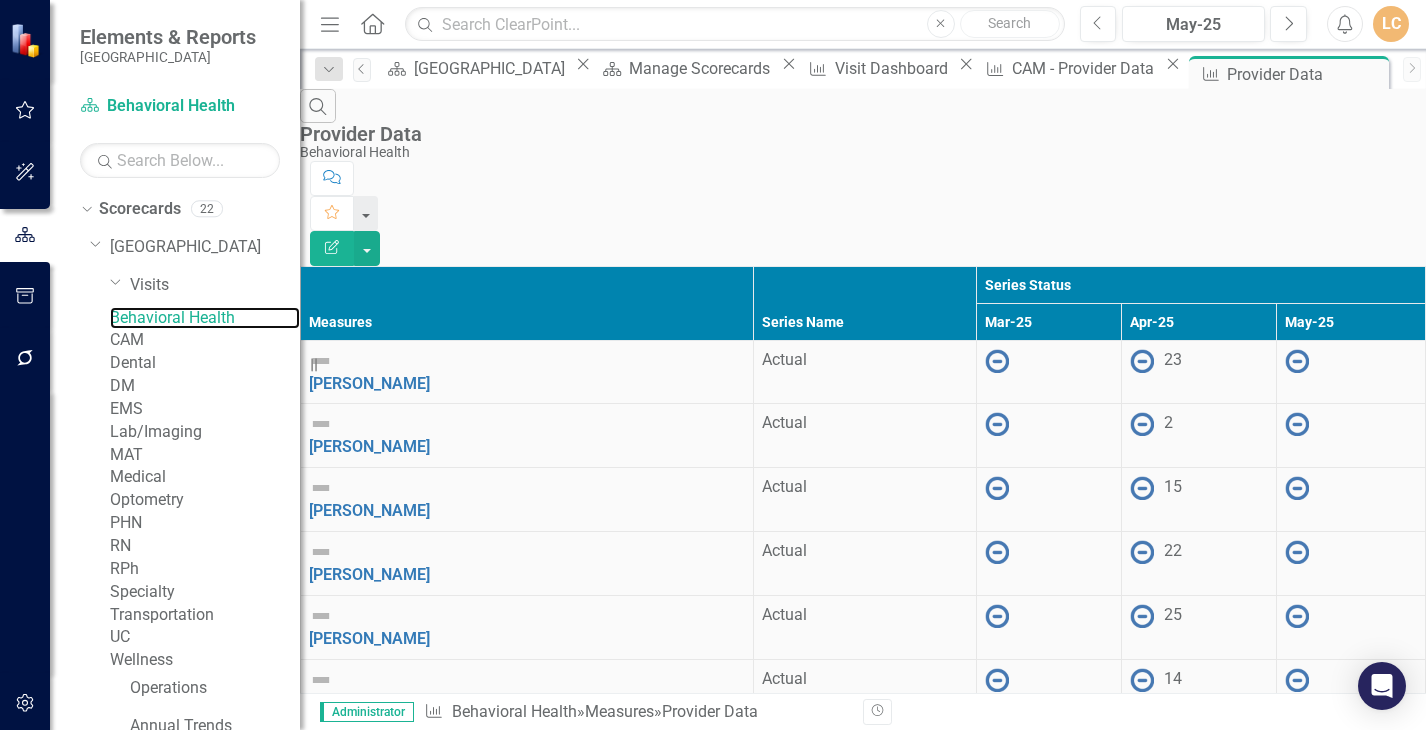 scroll, scrollTop: 120, scrollLeft: 0, axis: vertical 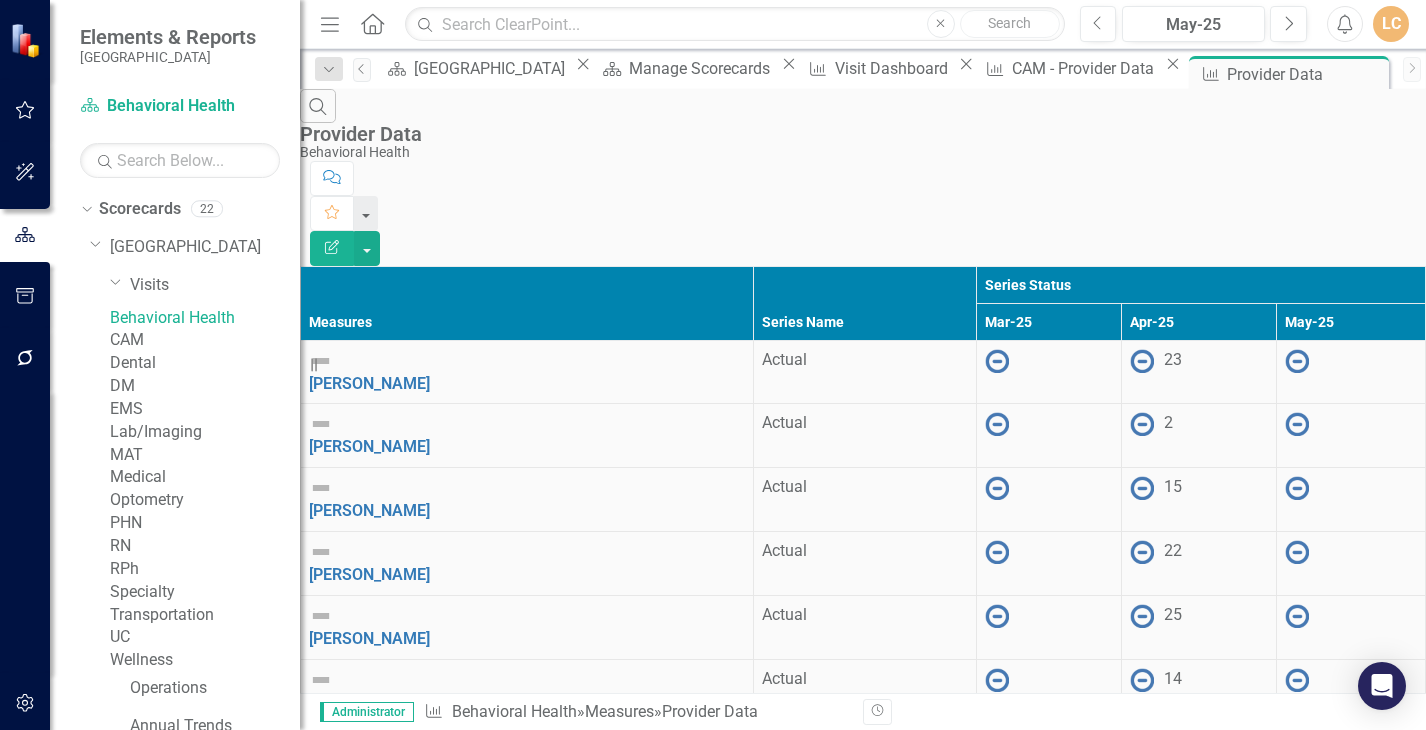 click on "Edit Report" 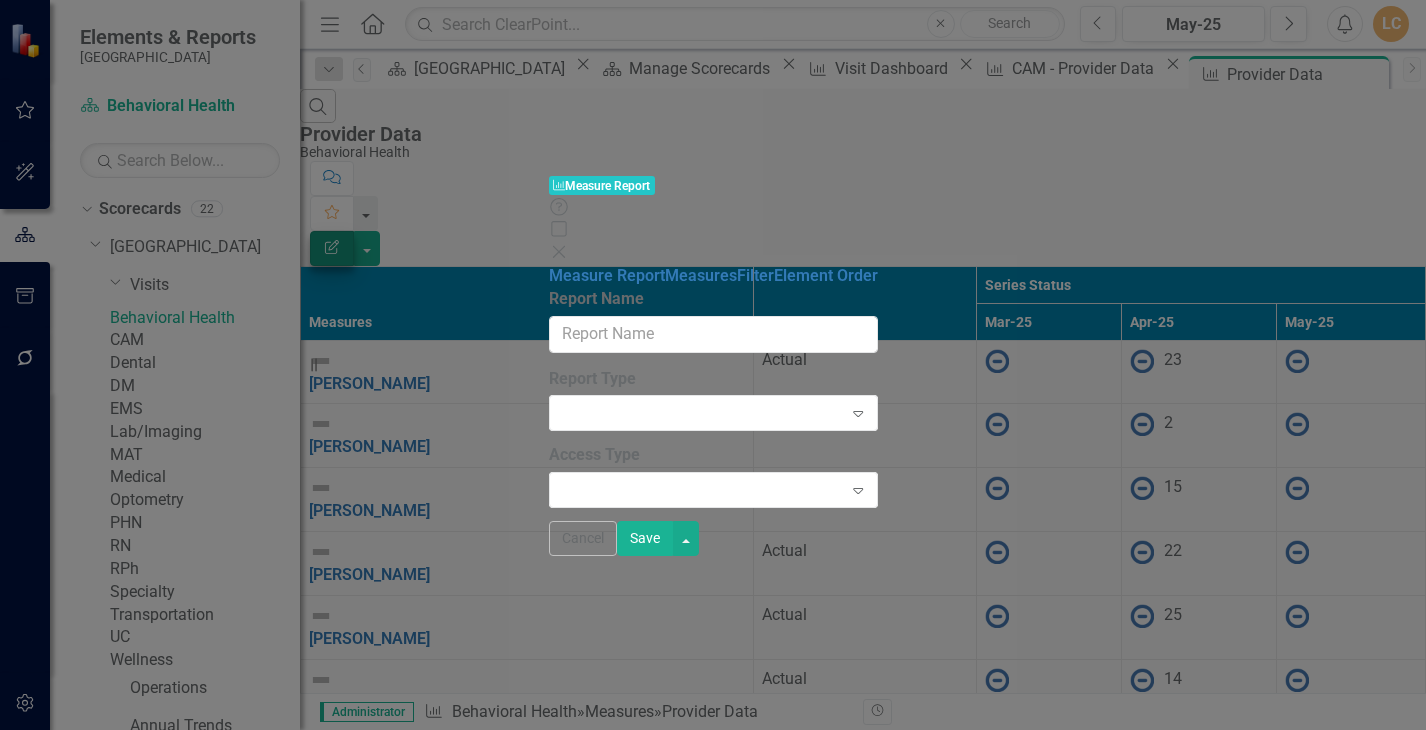 type on "Provider Data" 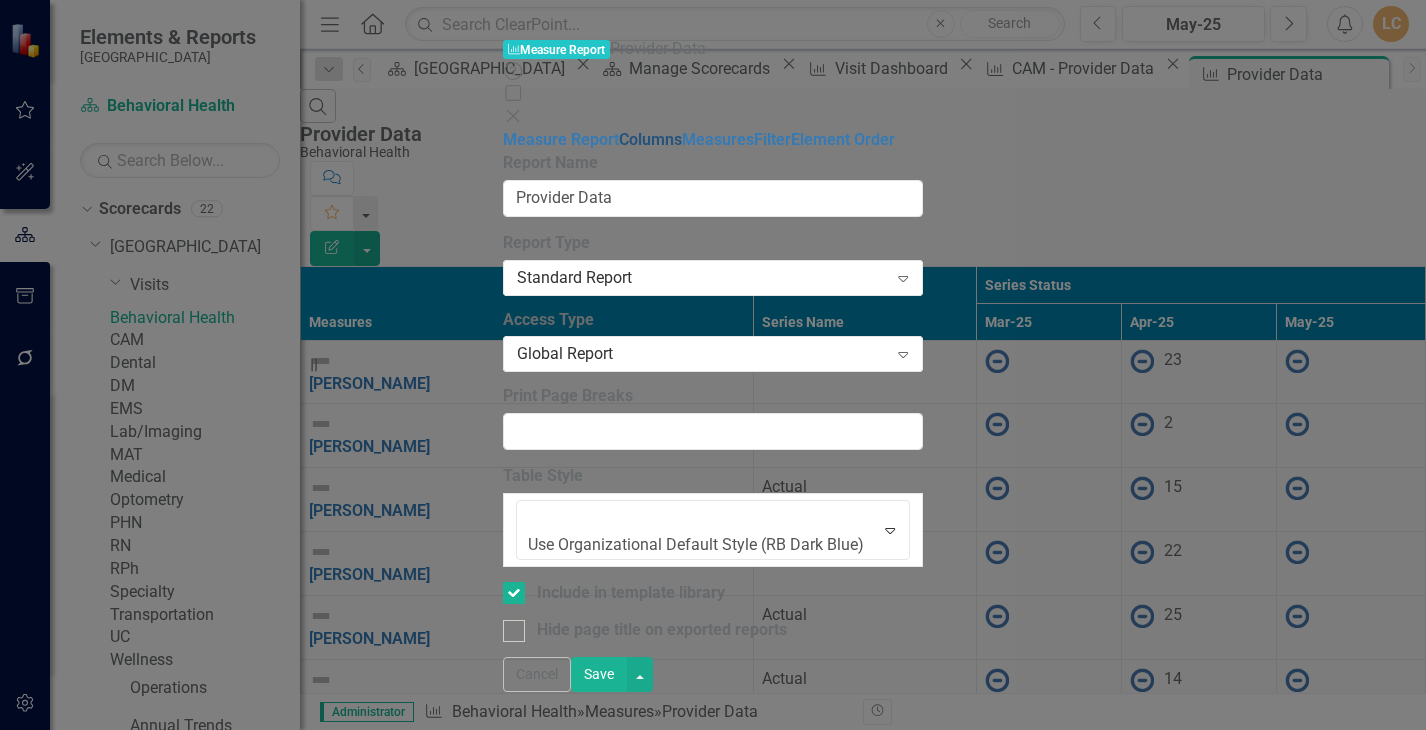 click on "Columns" at bounding box center (650, 139) 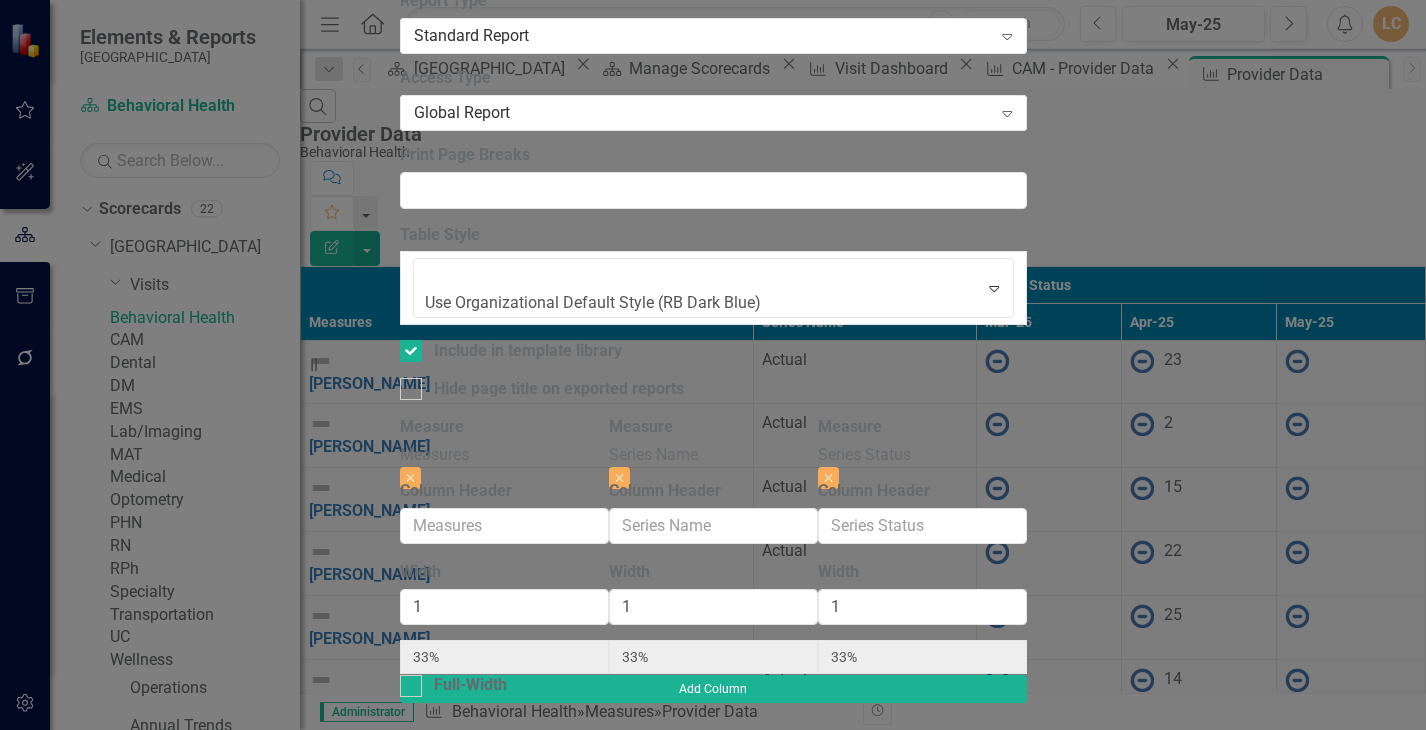 click on "Measures" at bounding box center (615, -102) 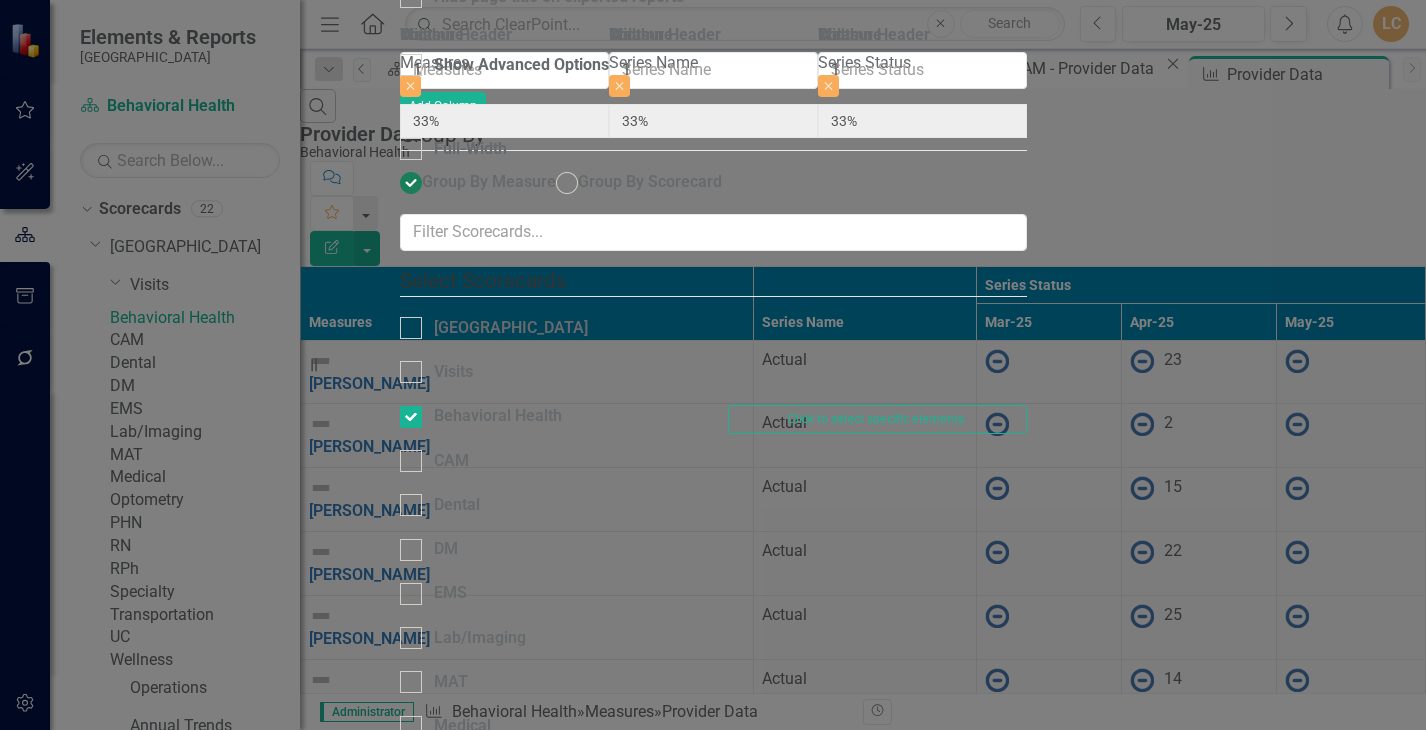 scroll, scrollTop: 0, scrollLeft: 0, axis: both 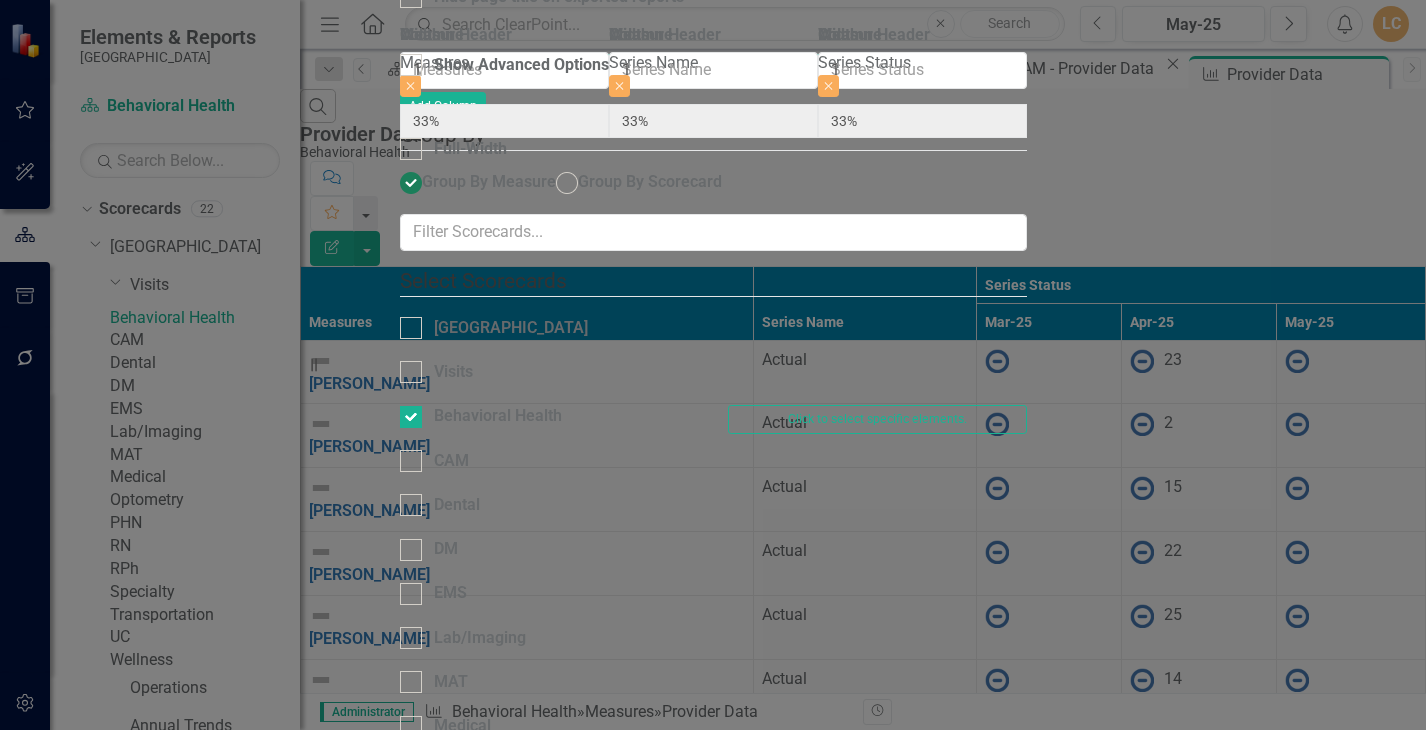 click on "Filter" at bounding box center (669, -494) 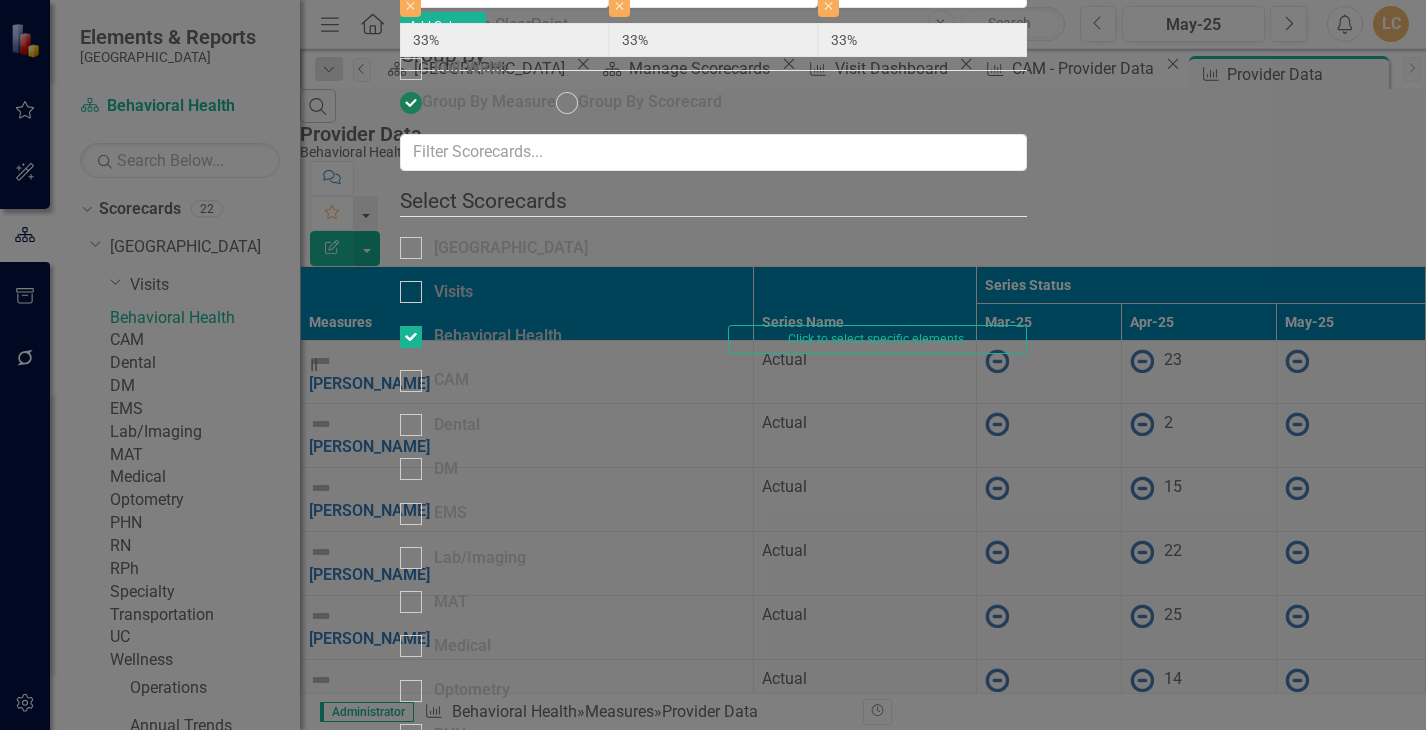 click on "Element Order" at bounding box center [740, -574] 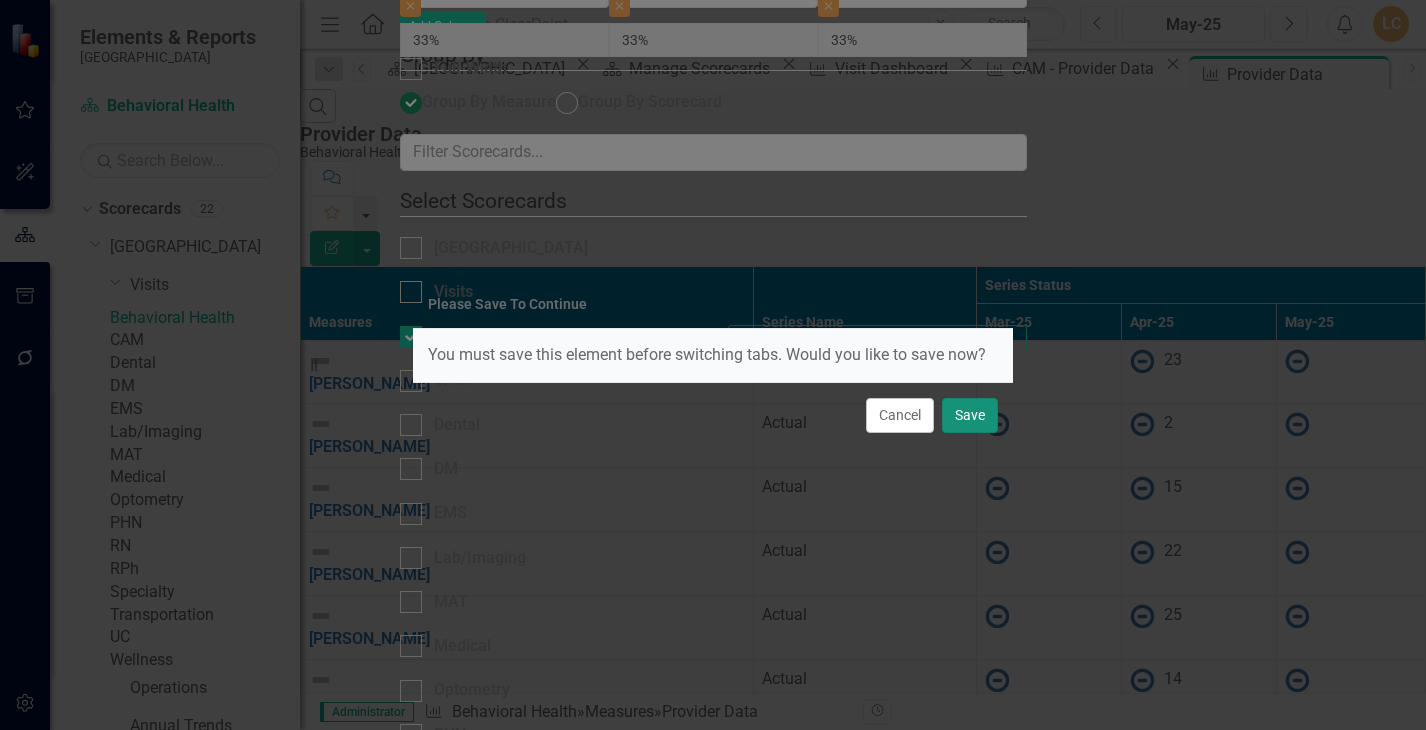 click on "Save" at bounding box center [970, 415] 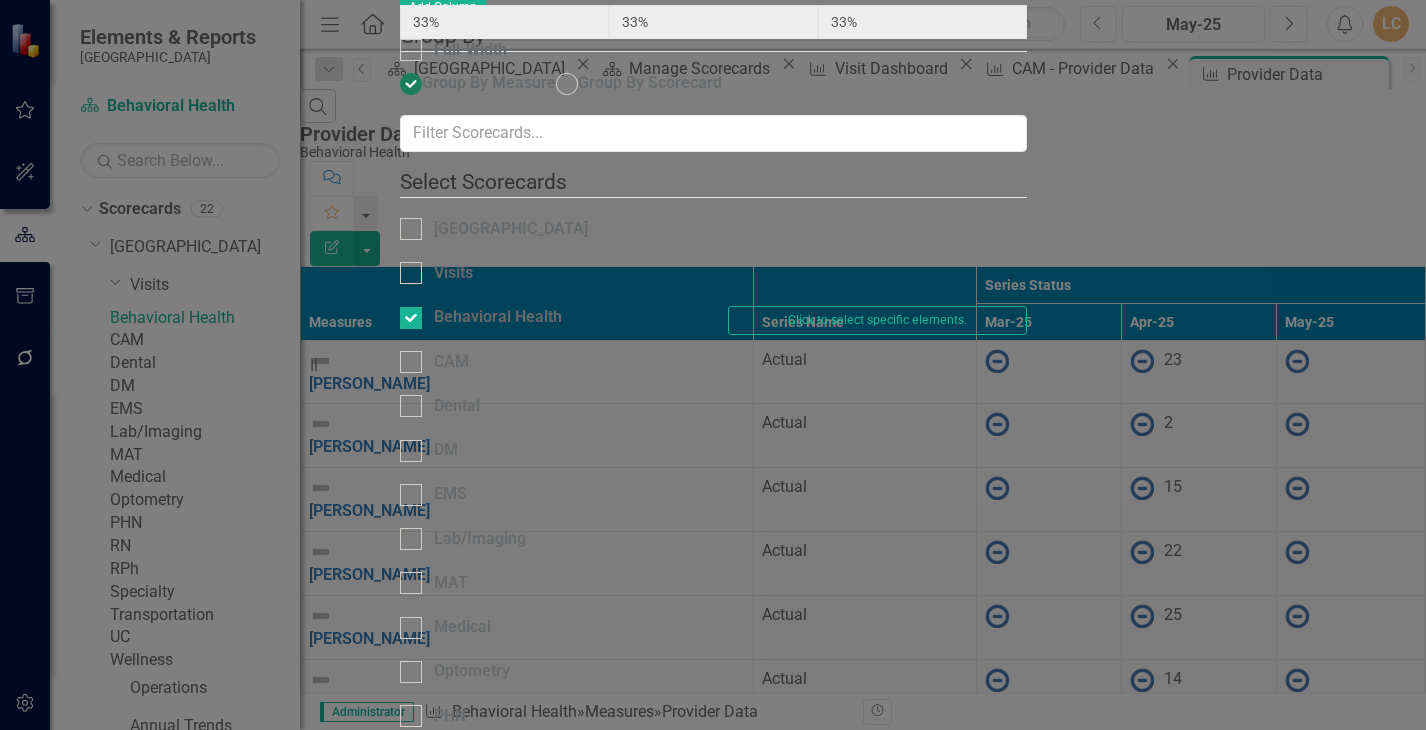click on "Close" 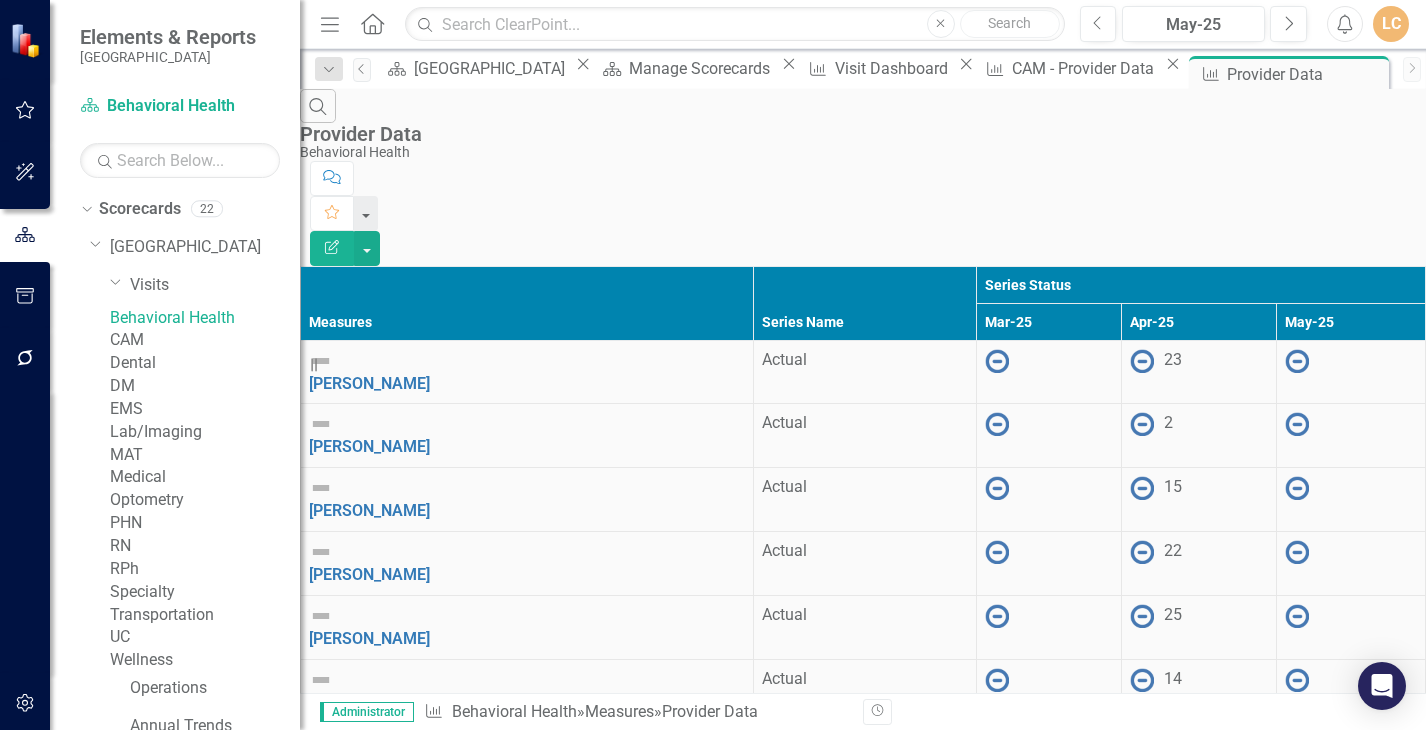 click on "Expand" 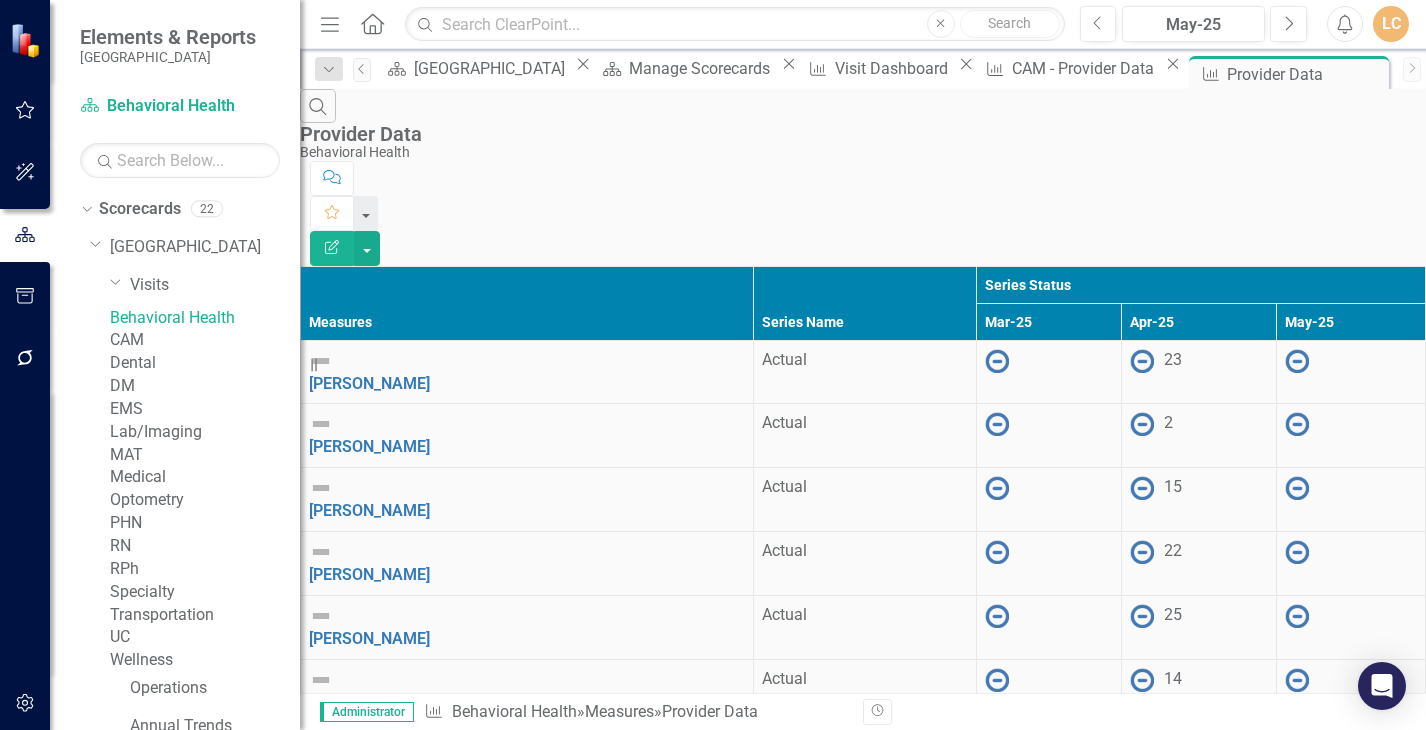 scroll, scrollTop: 0, scrollLeft: 0, axis: both 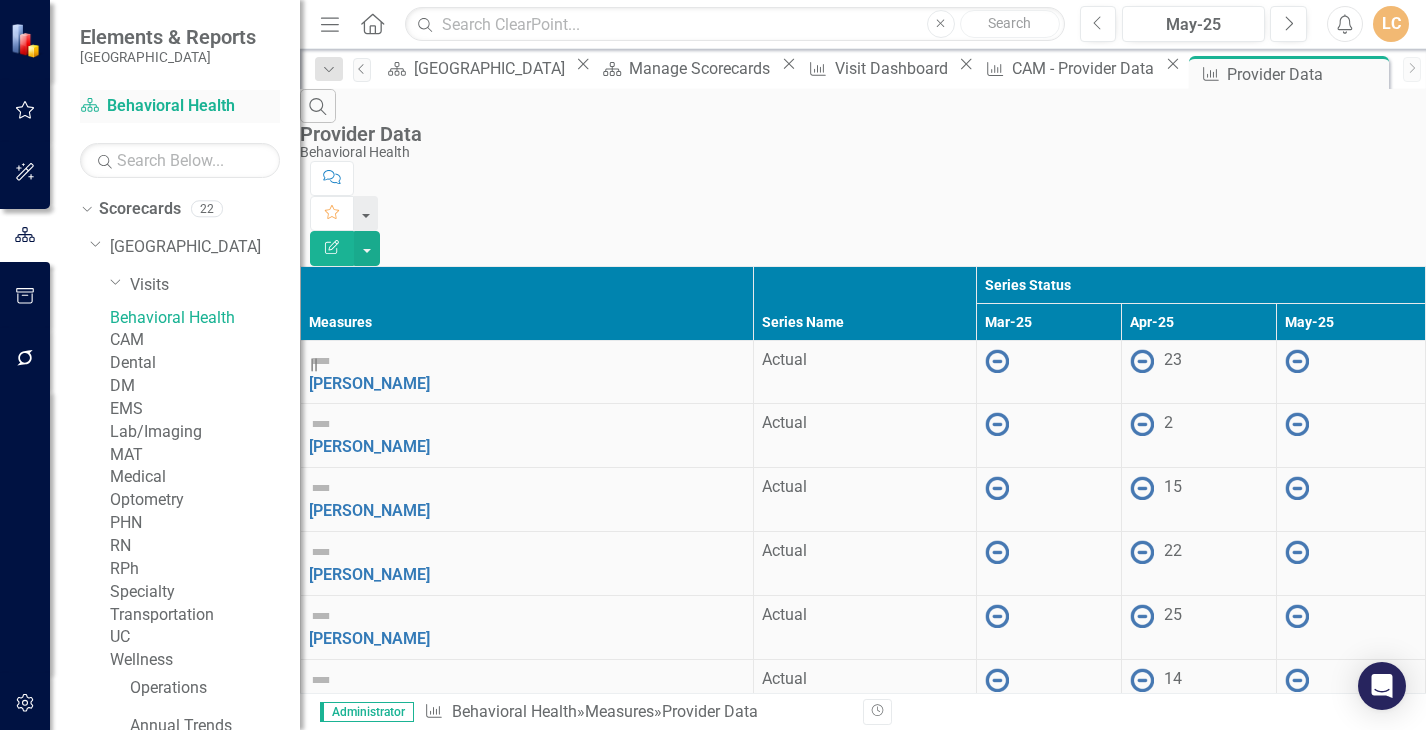 click on "Scorecard Behavioral Health" at bounding box center [180, 106] 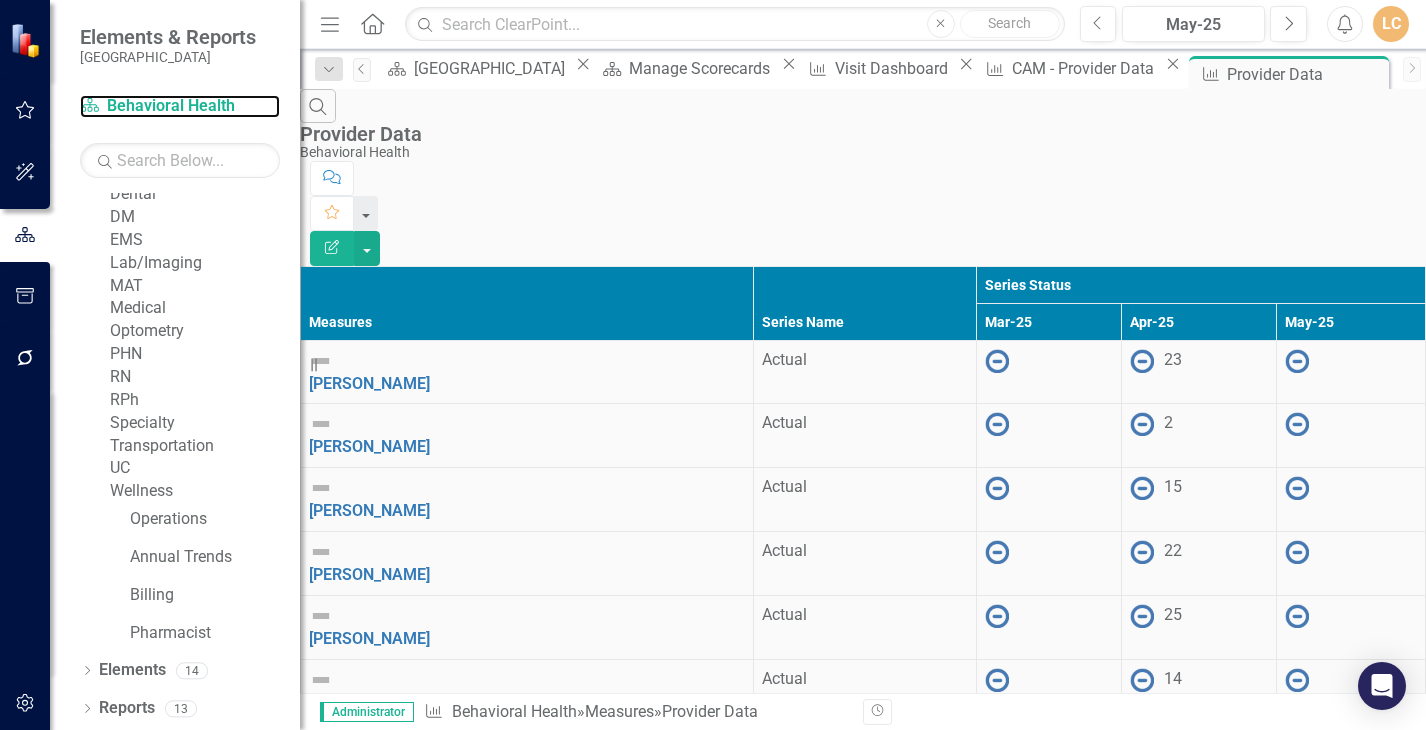 scroll, scrollTop: 409, scrollLeft: 0, axis: vertical 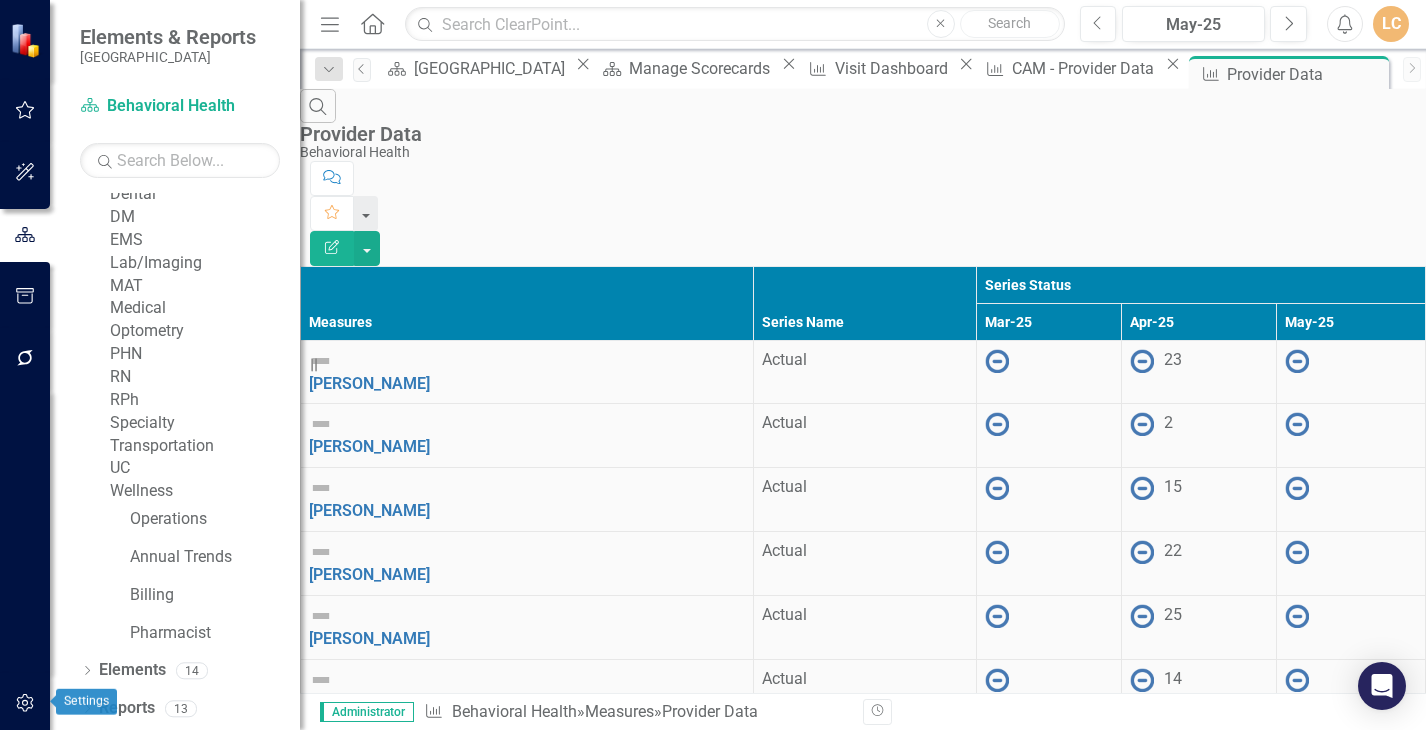click 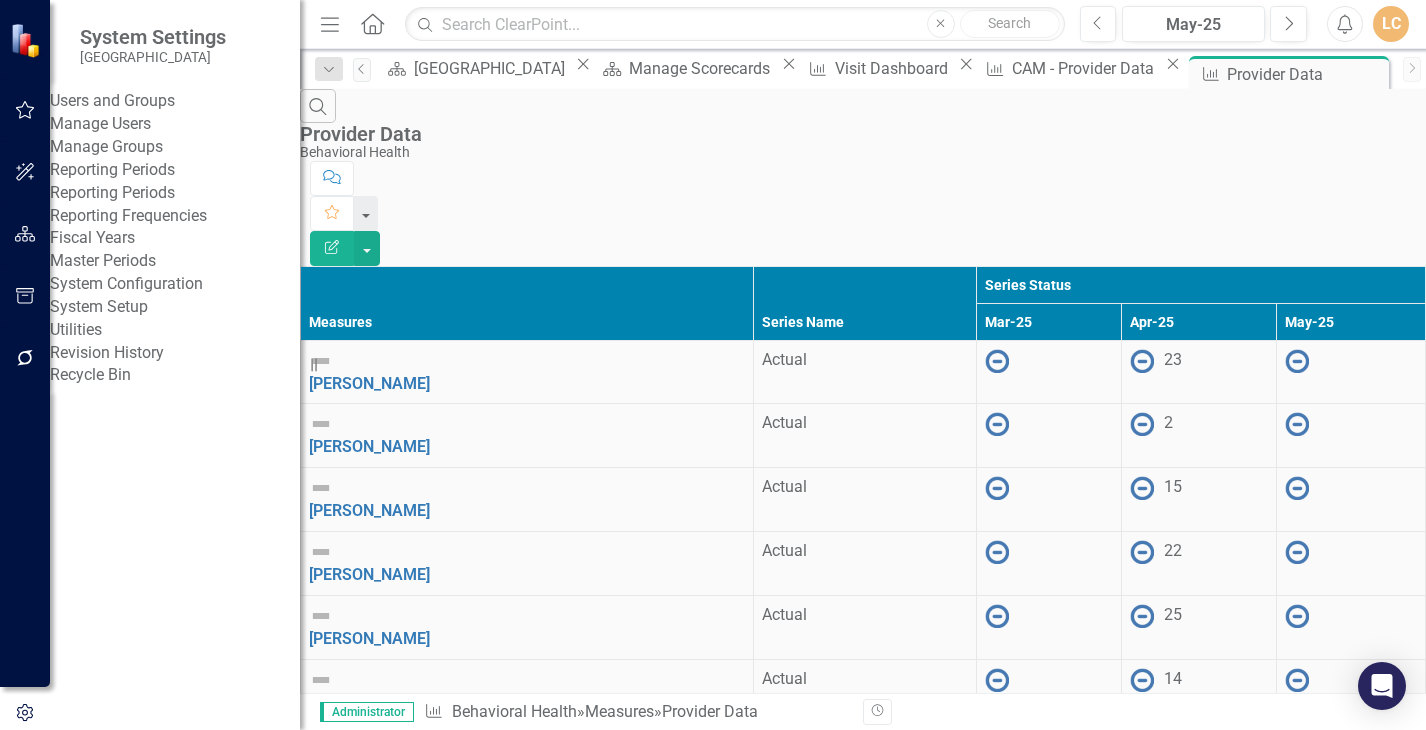 click on "Manage Users" at bounding box center [175, 124] 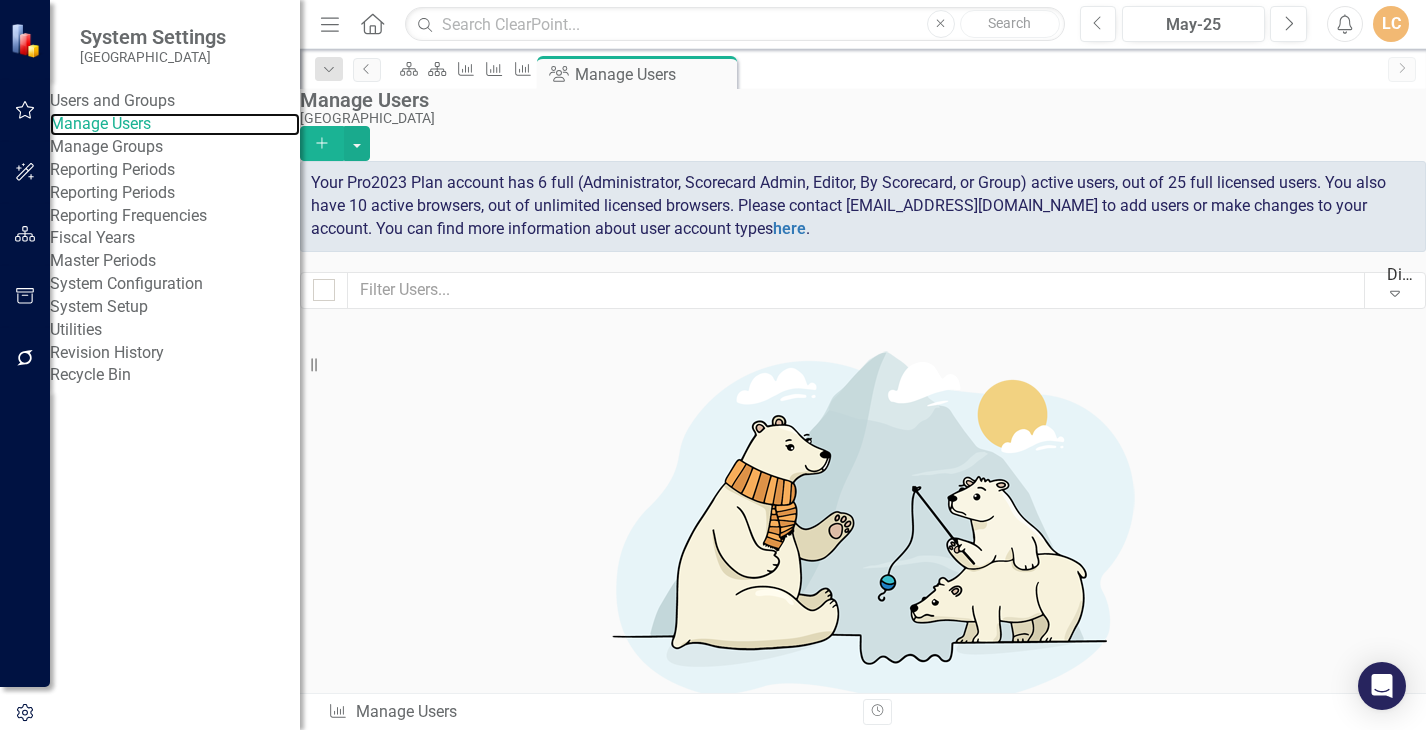 scroll, scrollTop: 0, scrollLeft: 0, axis: both 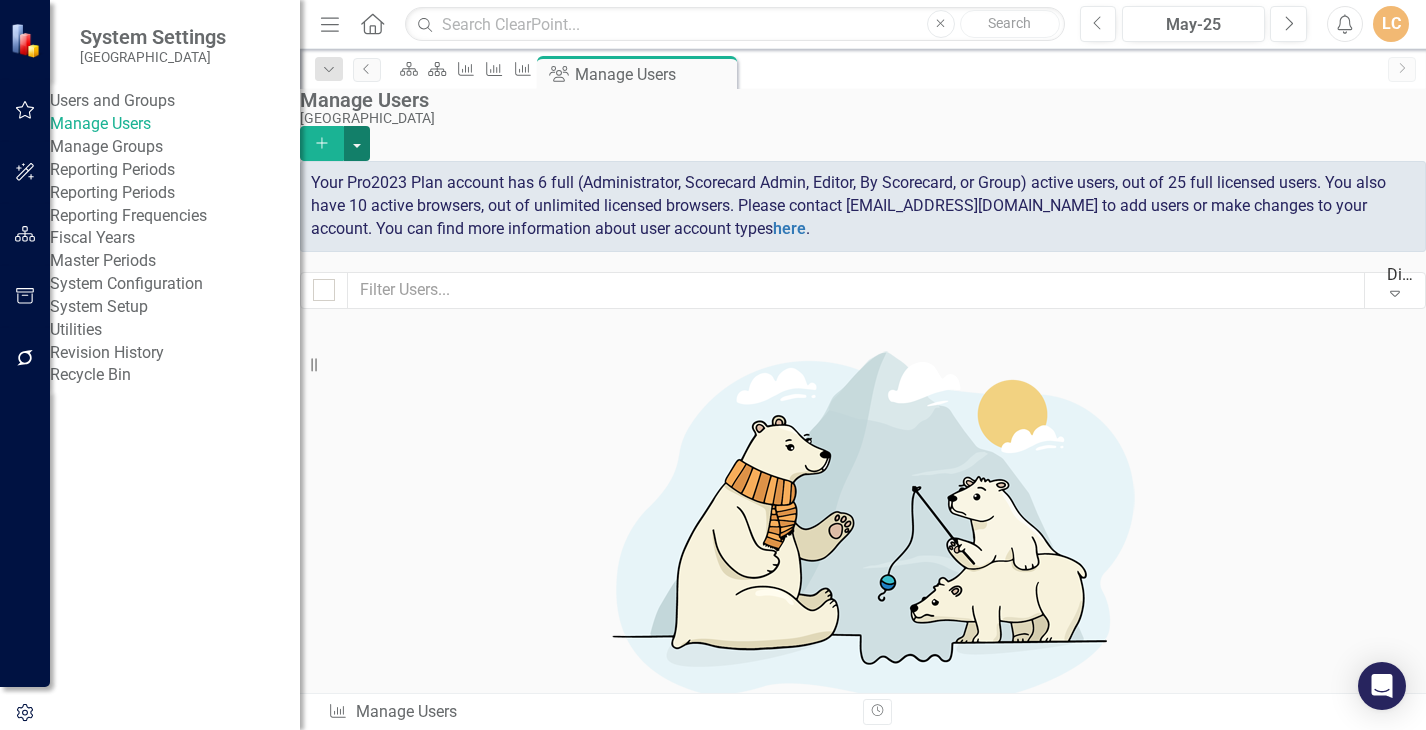 click at bounding box center (357, 143) 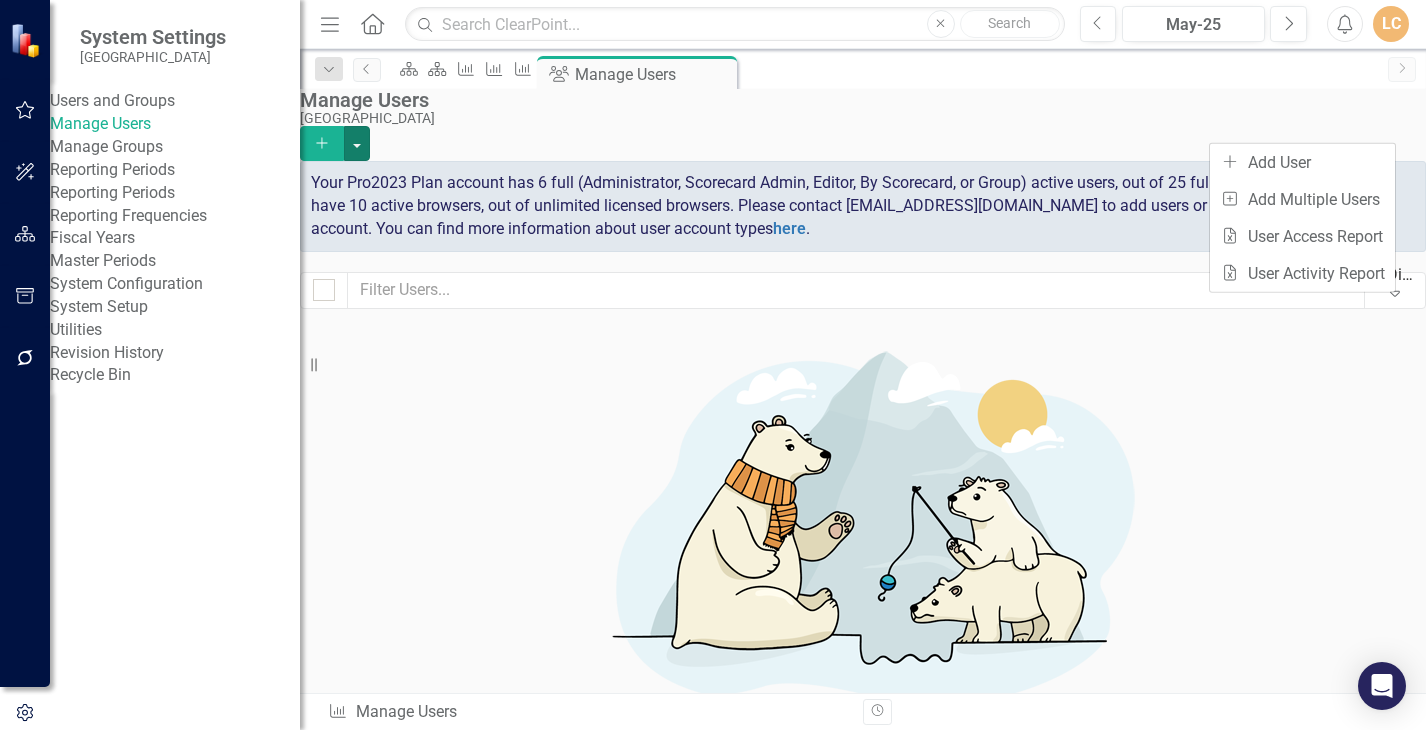click on "Manage Users" at bounding box center (858, 100) 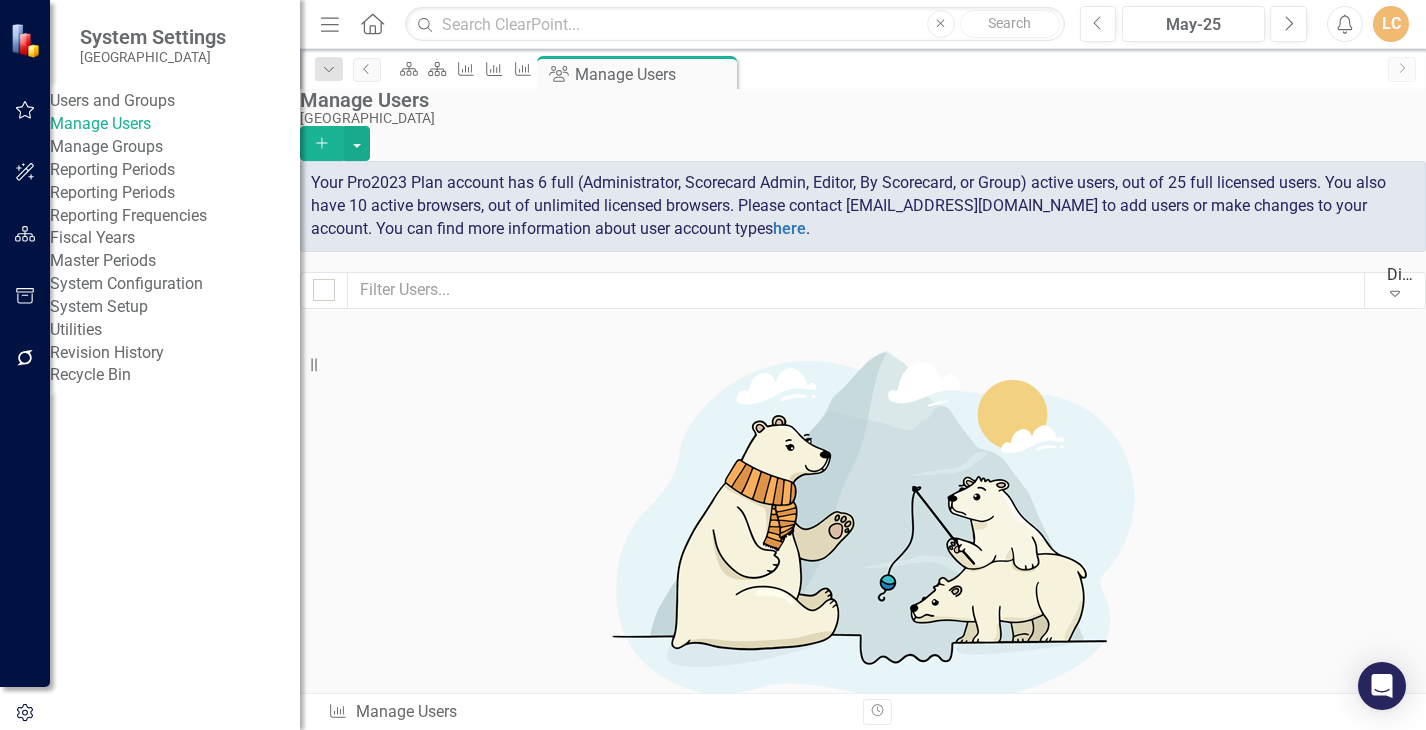 scroll, scrollTop: 333, scrollLeft: 0, axis: vertical 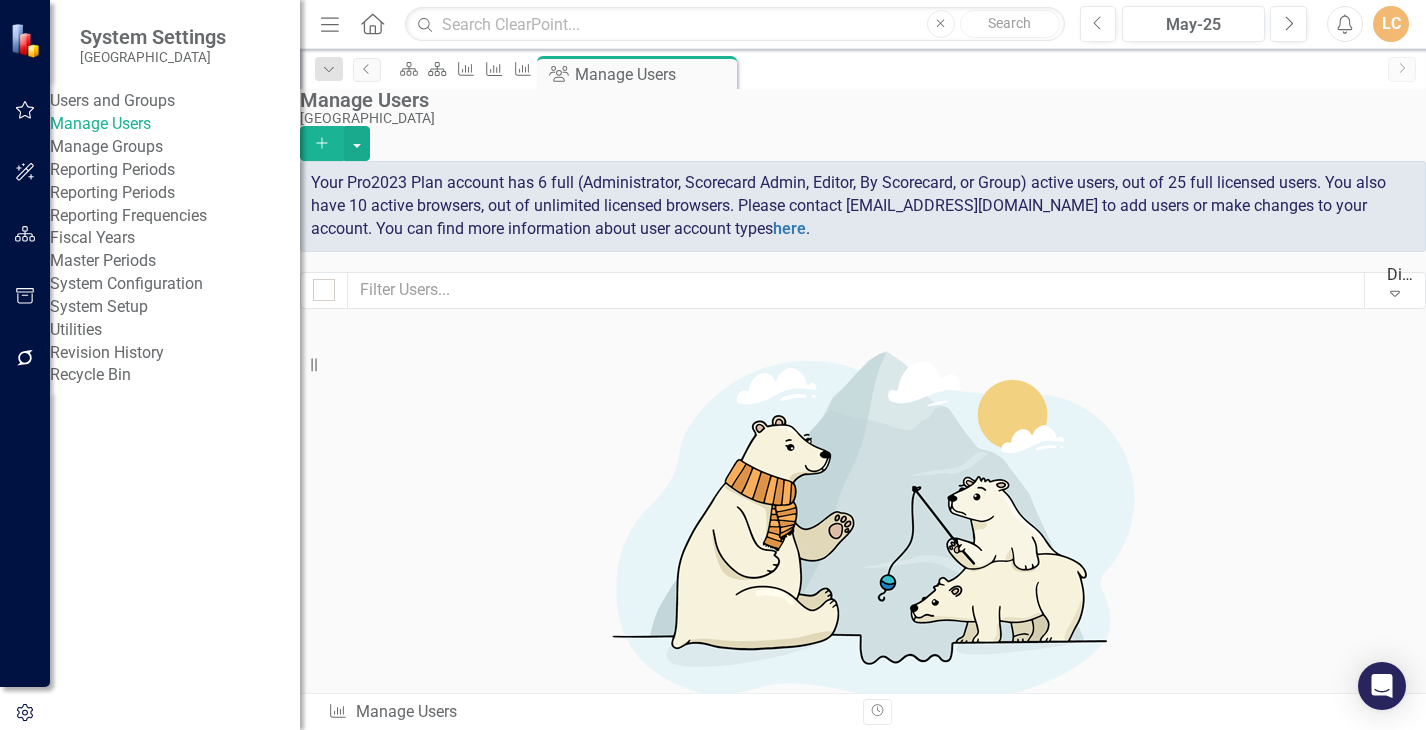 click on "[PERSON_NAME]" at bounding box center [541, 1142] 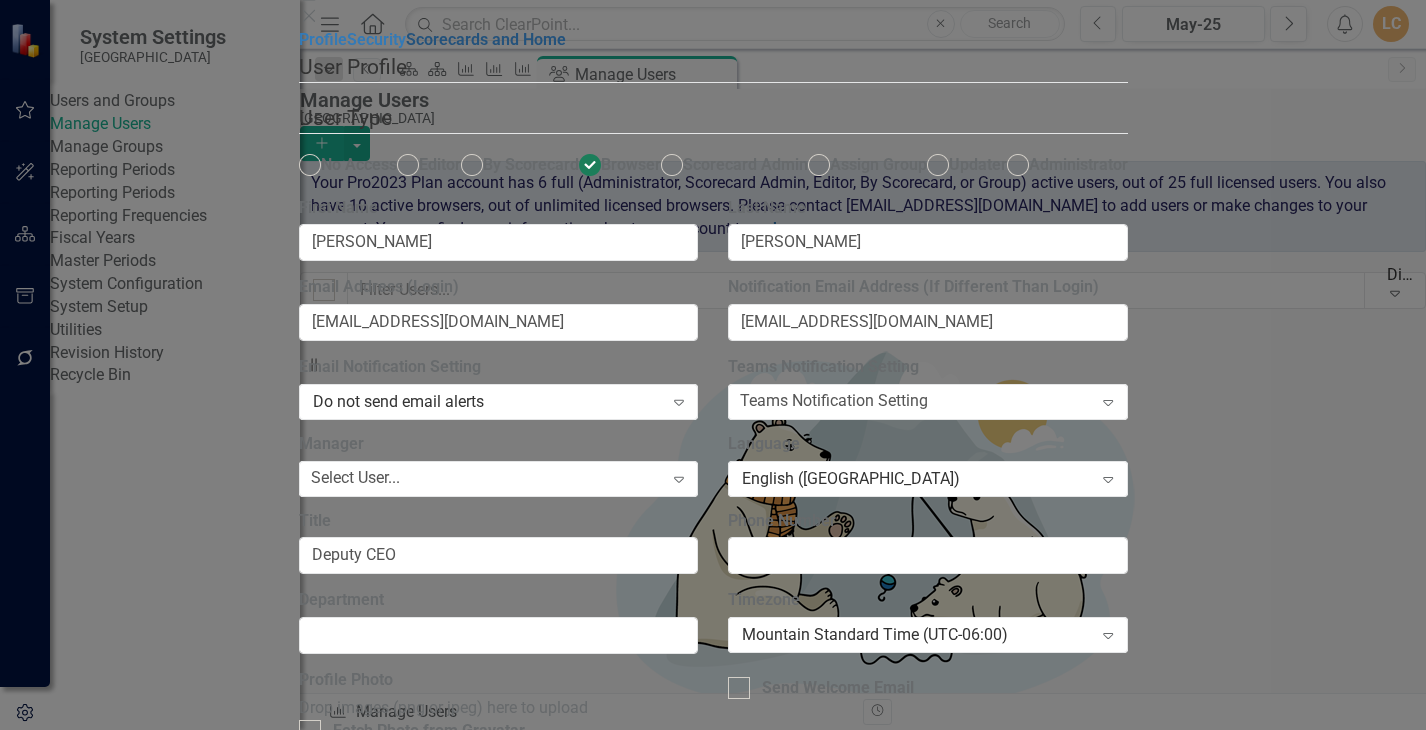 click on "Scorecards and Home" at bounding box center [486, 39] 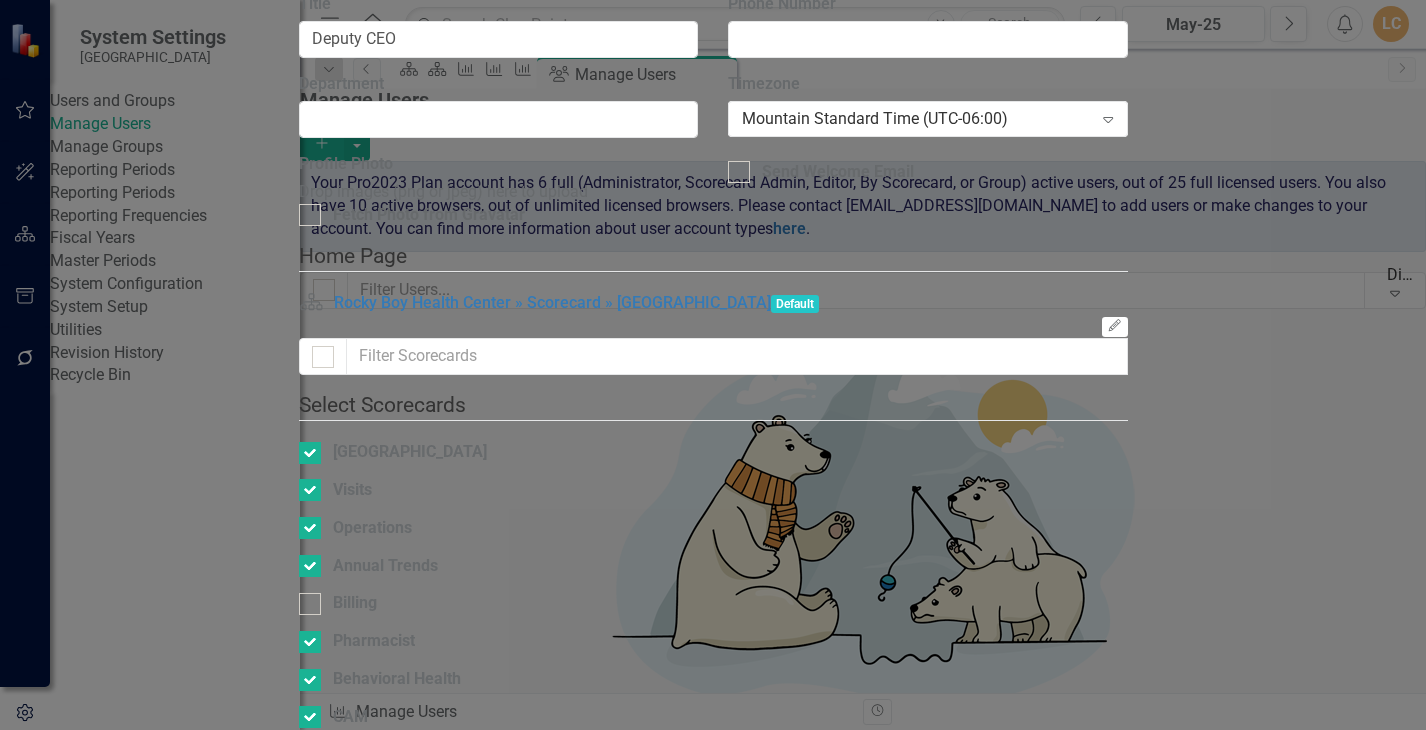 scroll, scrollTop: 0, scrollLeft: 0, axis: both 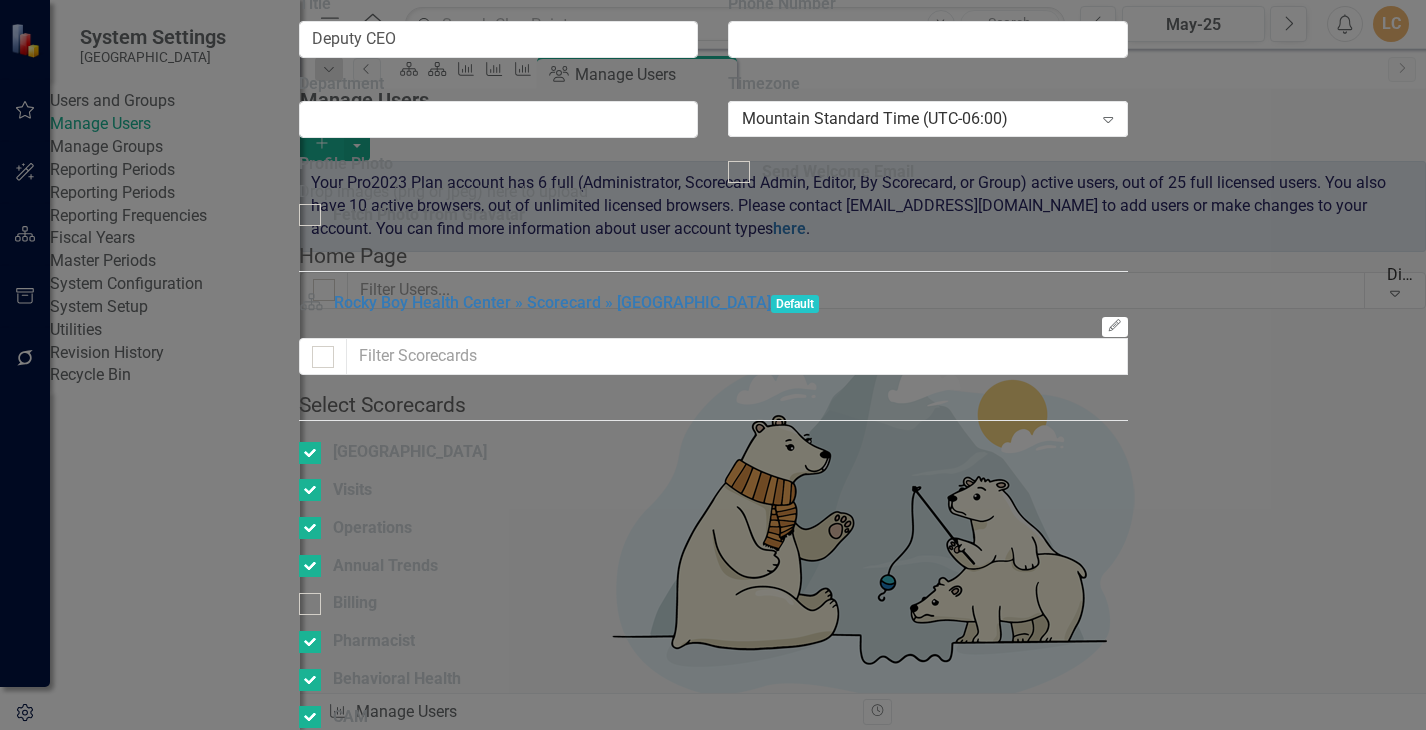 click on "Security" at bounding box center [376, -477] 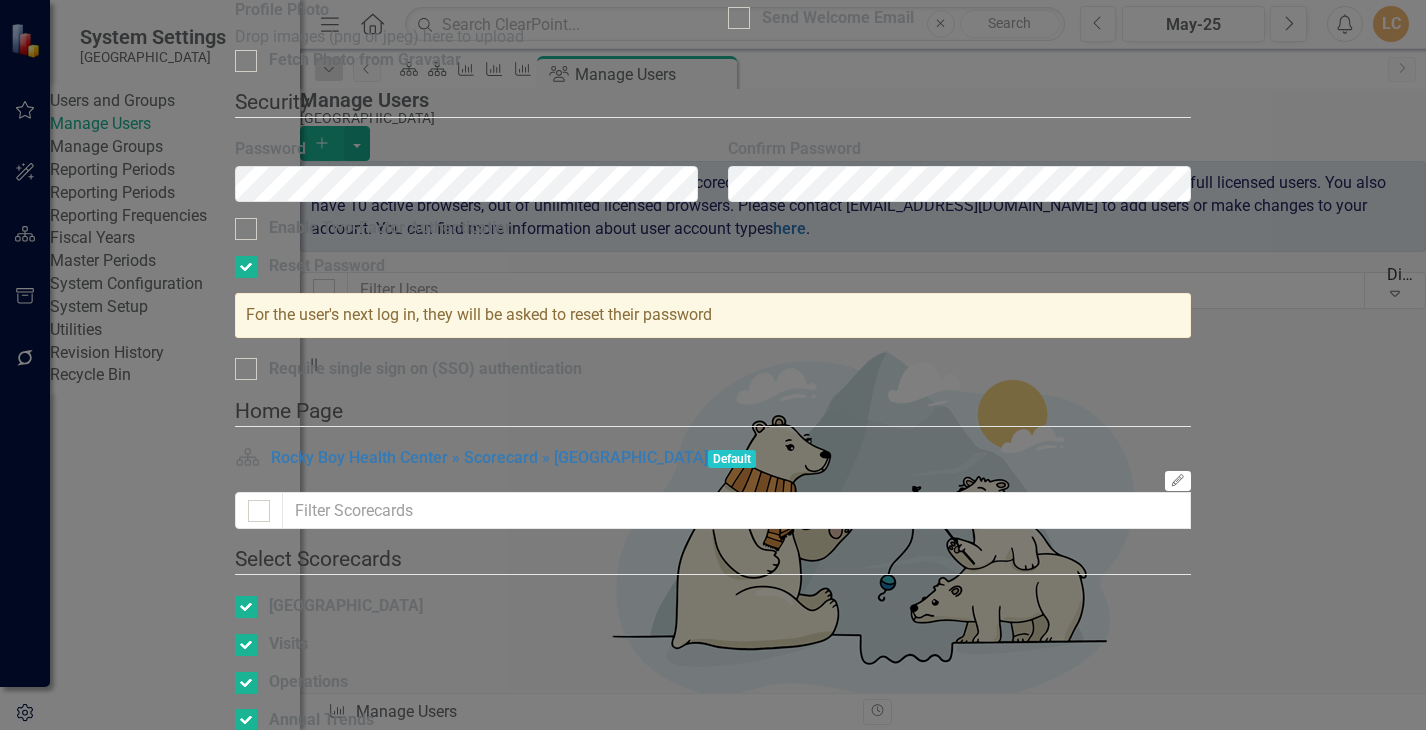 click on "Profile" at bounding box center [259, -632] 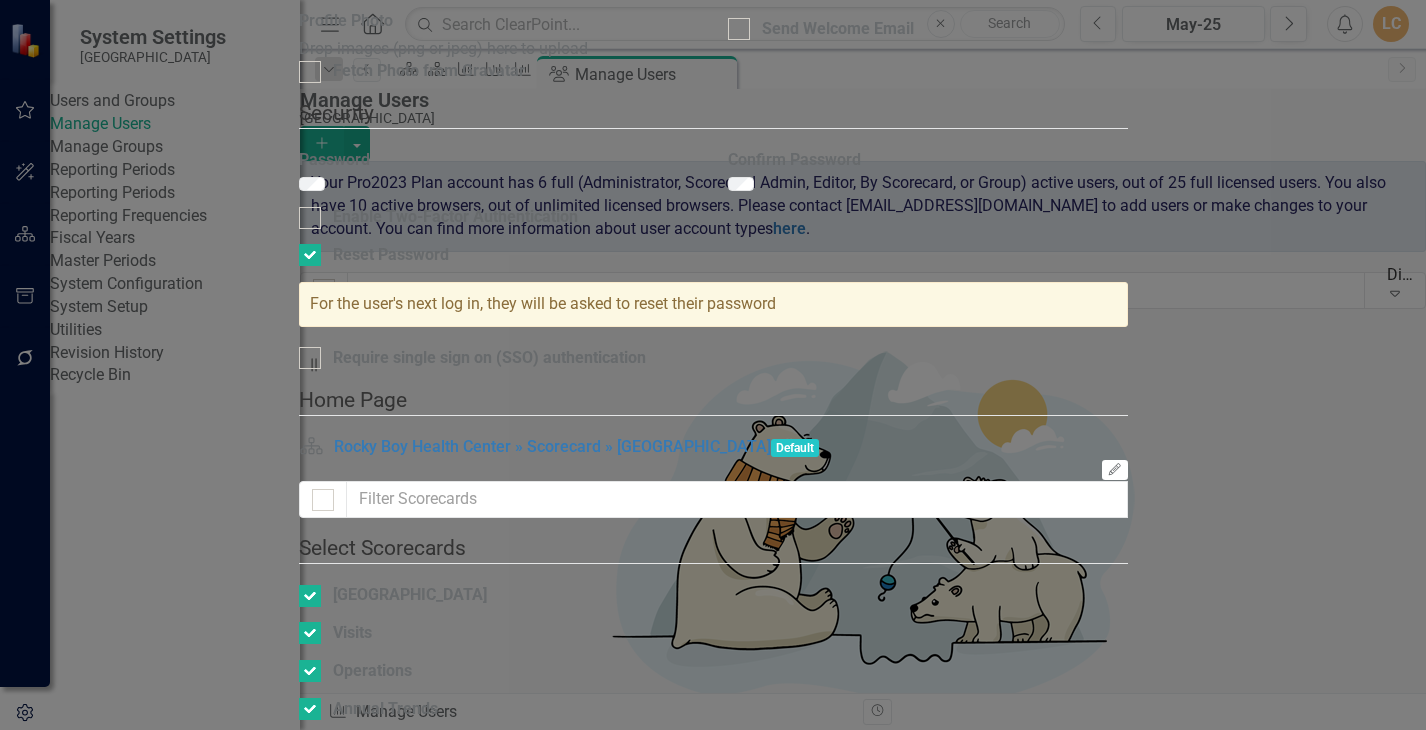 click on "Do not send email alerts" at bounding box center [488, -258] 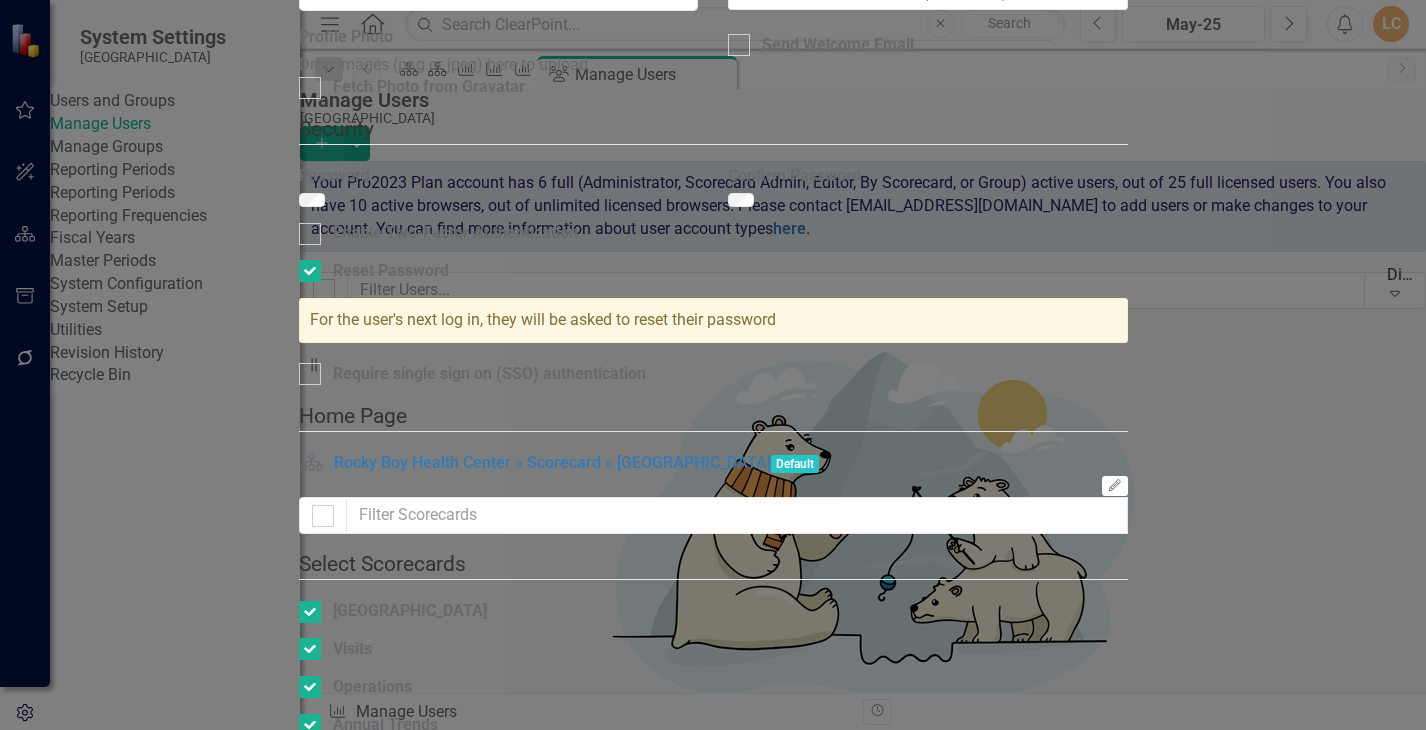 click on "Do not send email alerts" at bounding box center [713, 787] 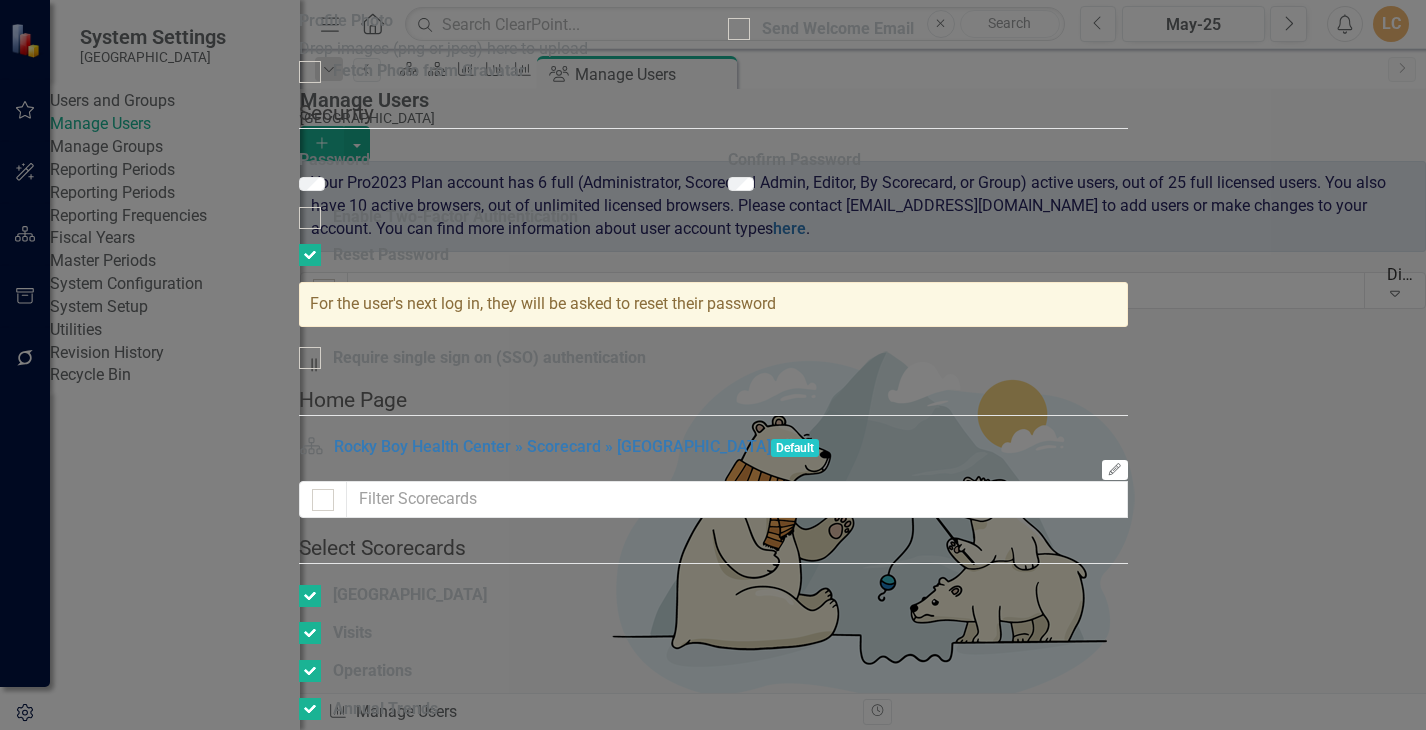 click on "Teams Notification Setting" at bounding box center [834, -258] 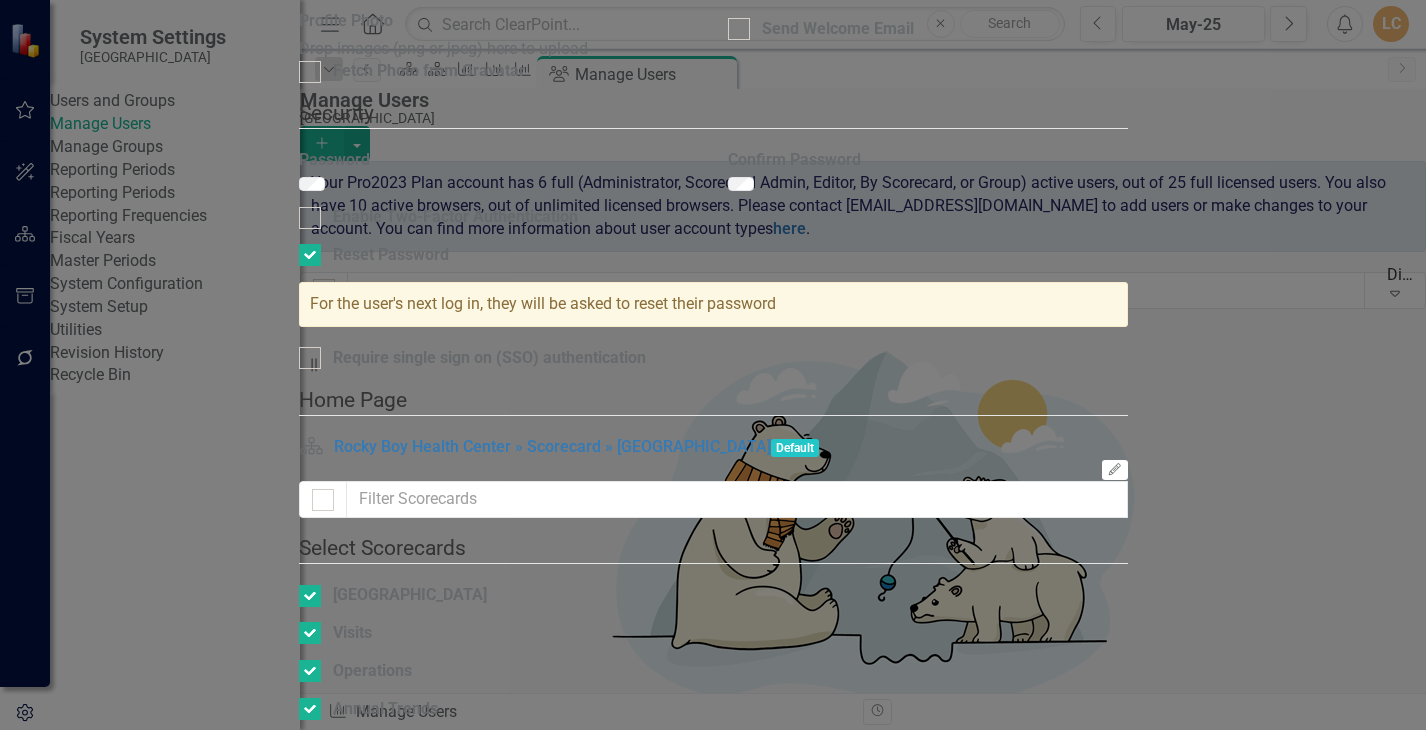scroll, scrollTop: 198, scrollLeft: 0, axis: vertical 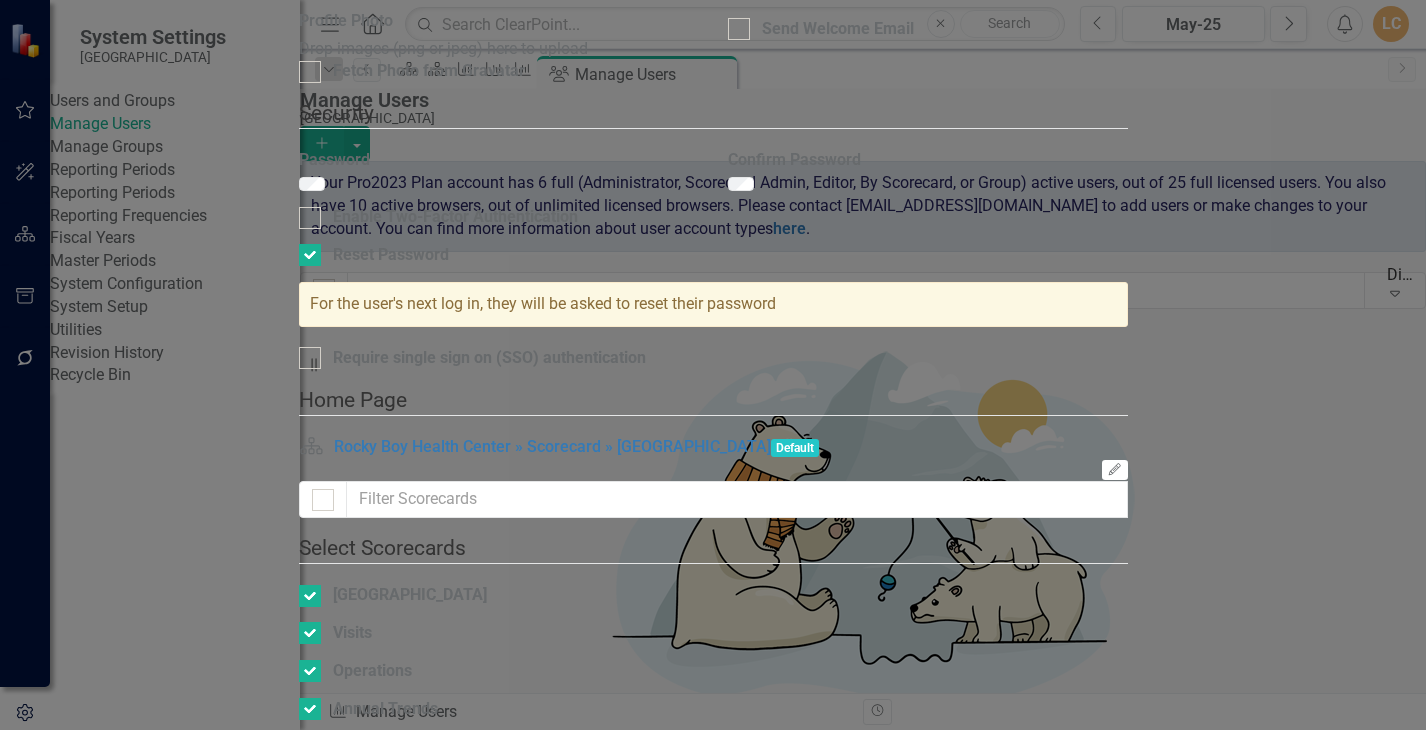 click on "Cancel" at bounding box center (333, 1434) 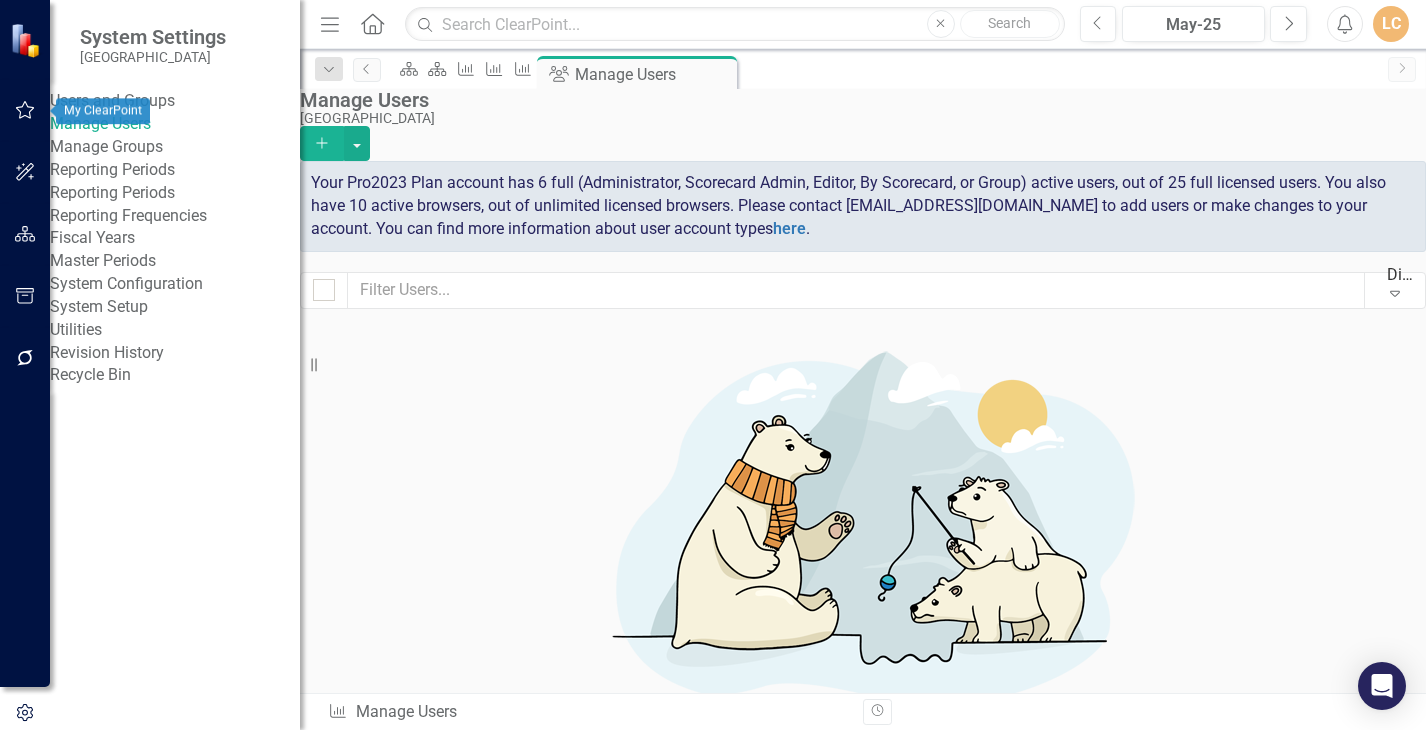 click 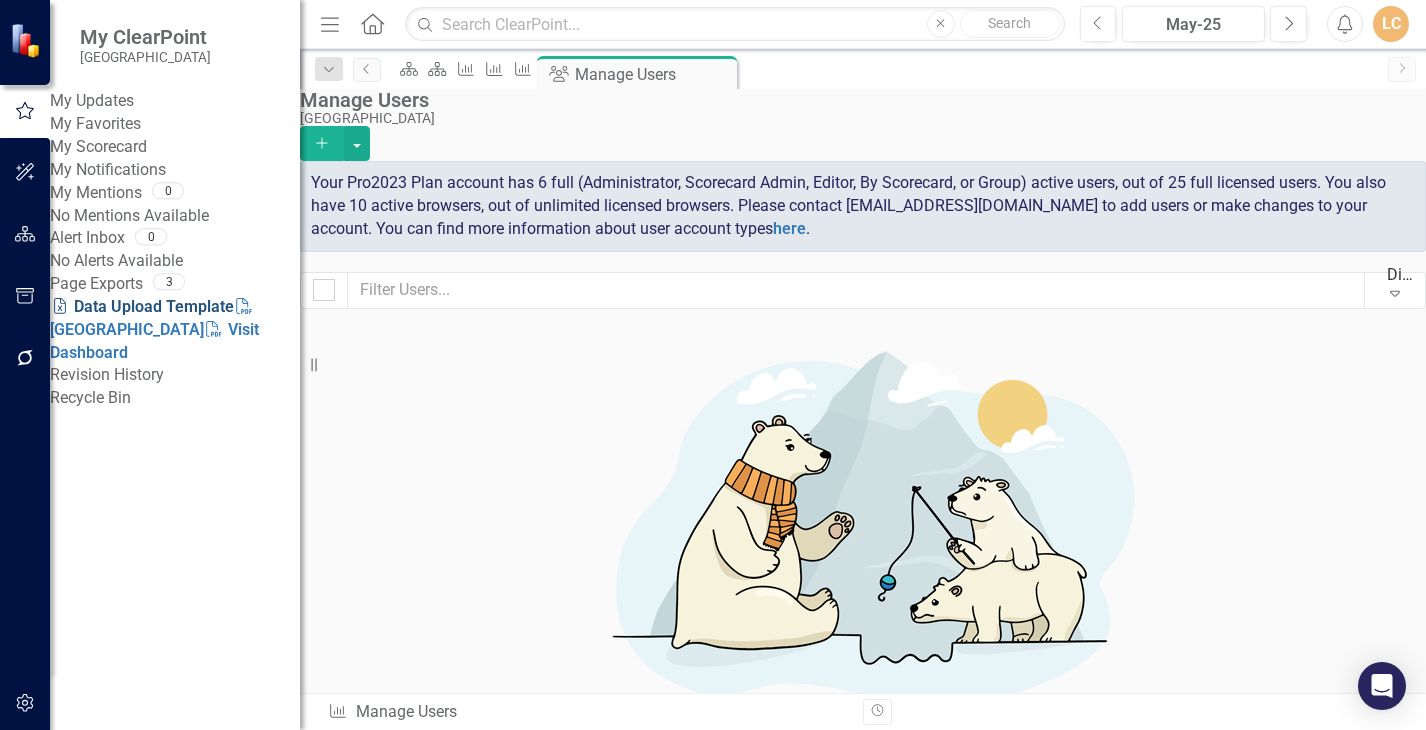 click on "Excel   Data Upload Template" at bounding box center (142, 306) 